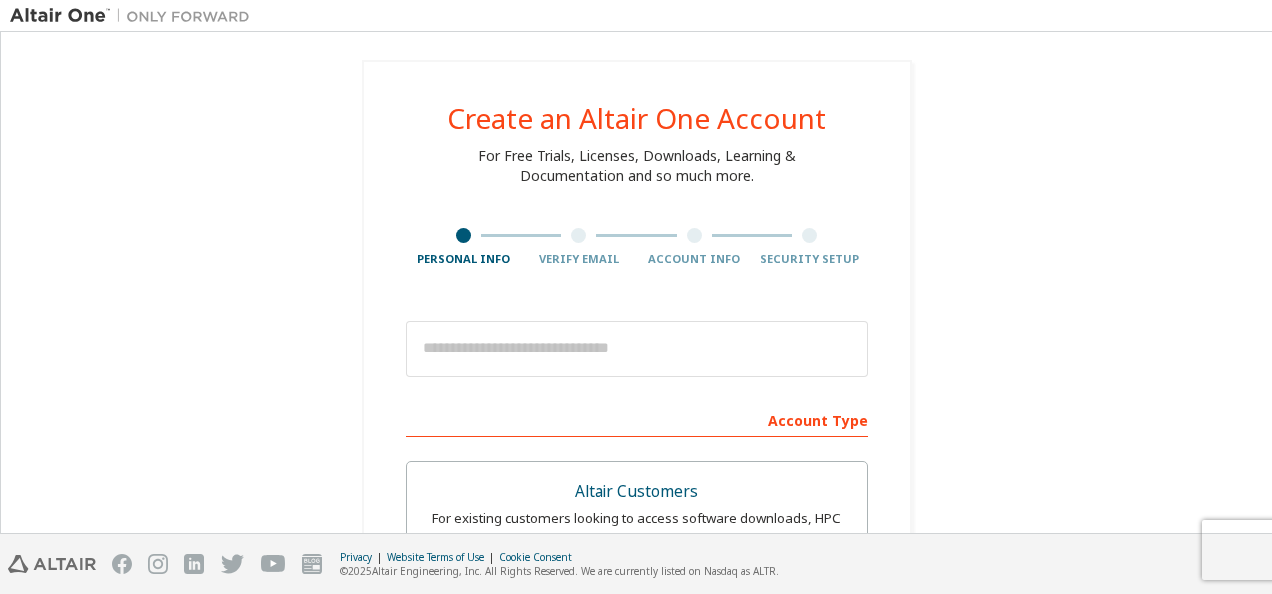 scroll, scrollTop: 0, scrollLeft: 0, axis: both 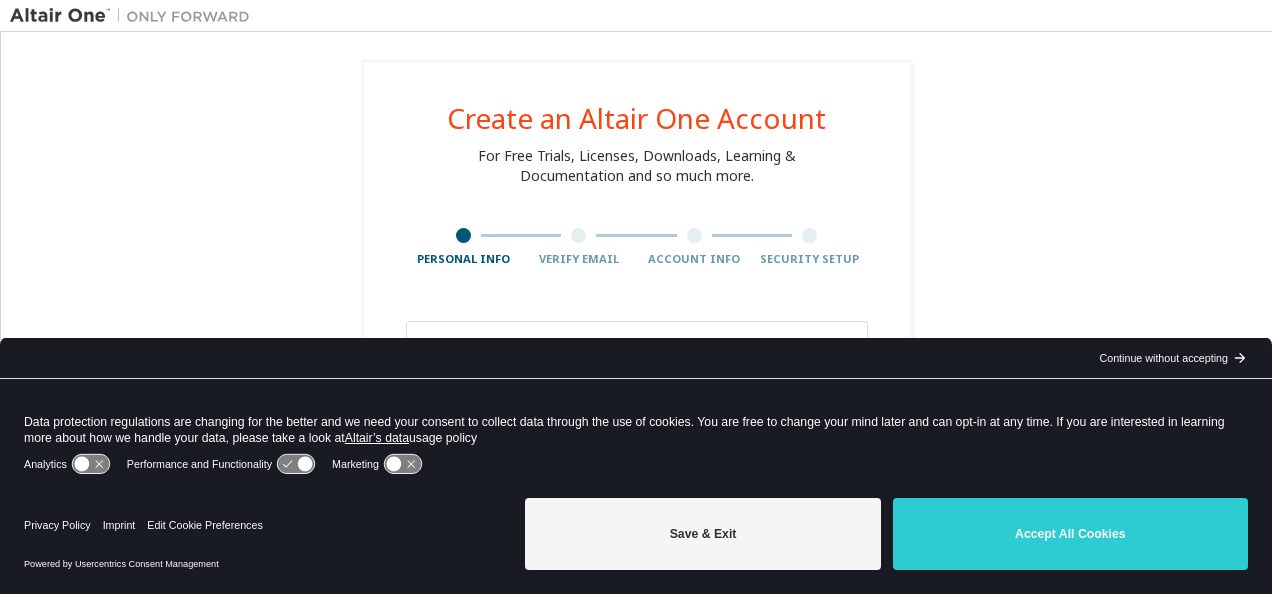 click on "Accept All Cookies" at bounding box center (1070, 534) 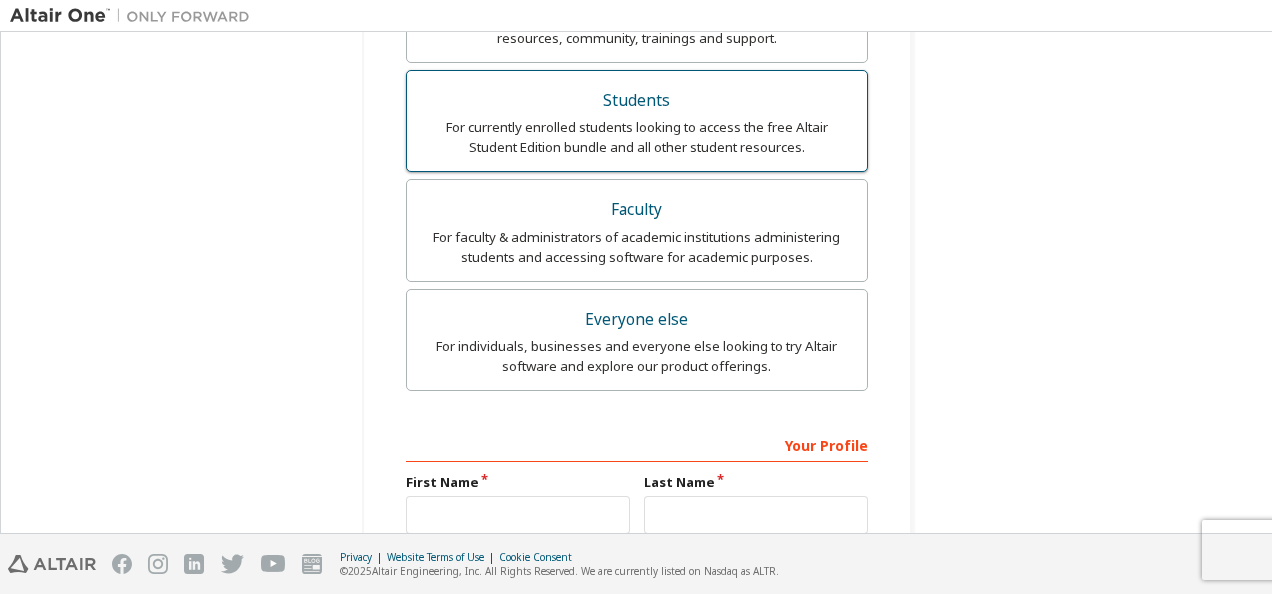 scroll, scrollTop: 400, scrollLeft: 0, axis: vertical 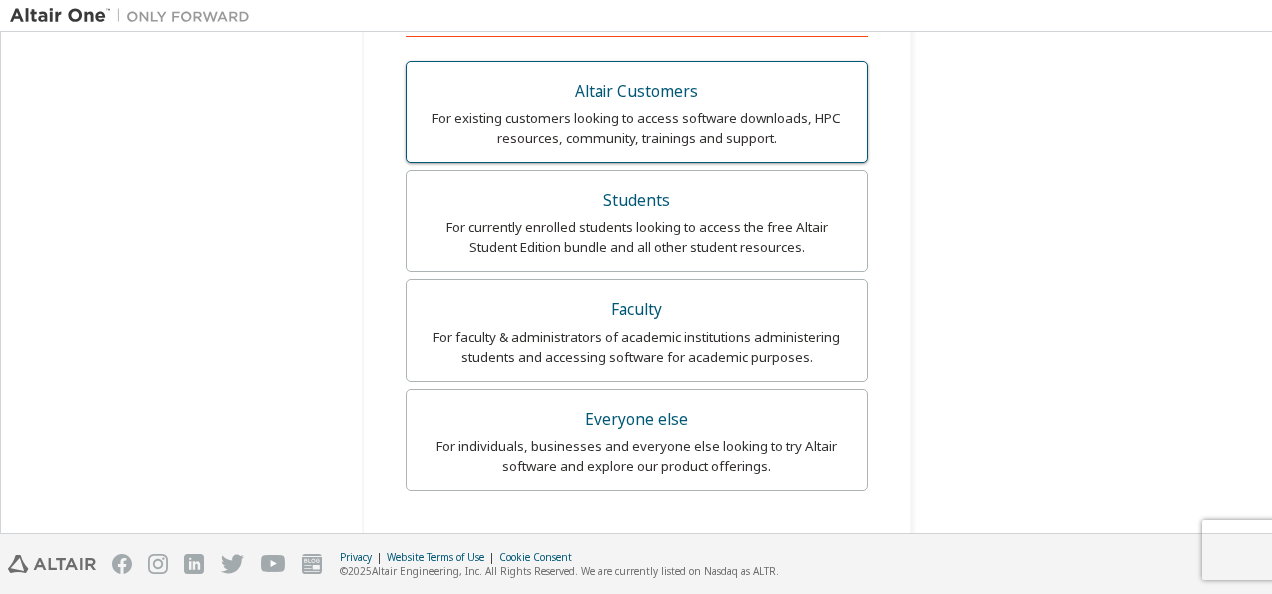 click on "For existing customers looking to access software downloads, HPC resources, community, trainings and support." at bounding box center (637, 128) 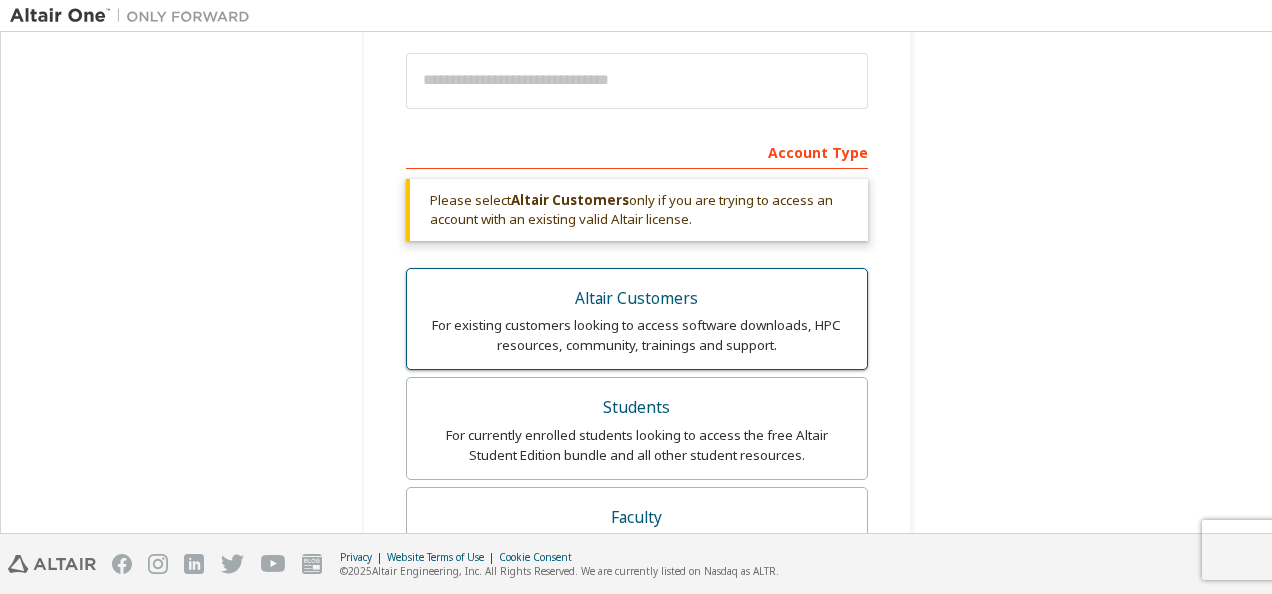 scroll, scrollTop: 200, scrollLeft: 0, axis: vertical 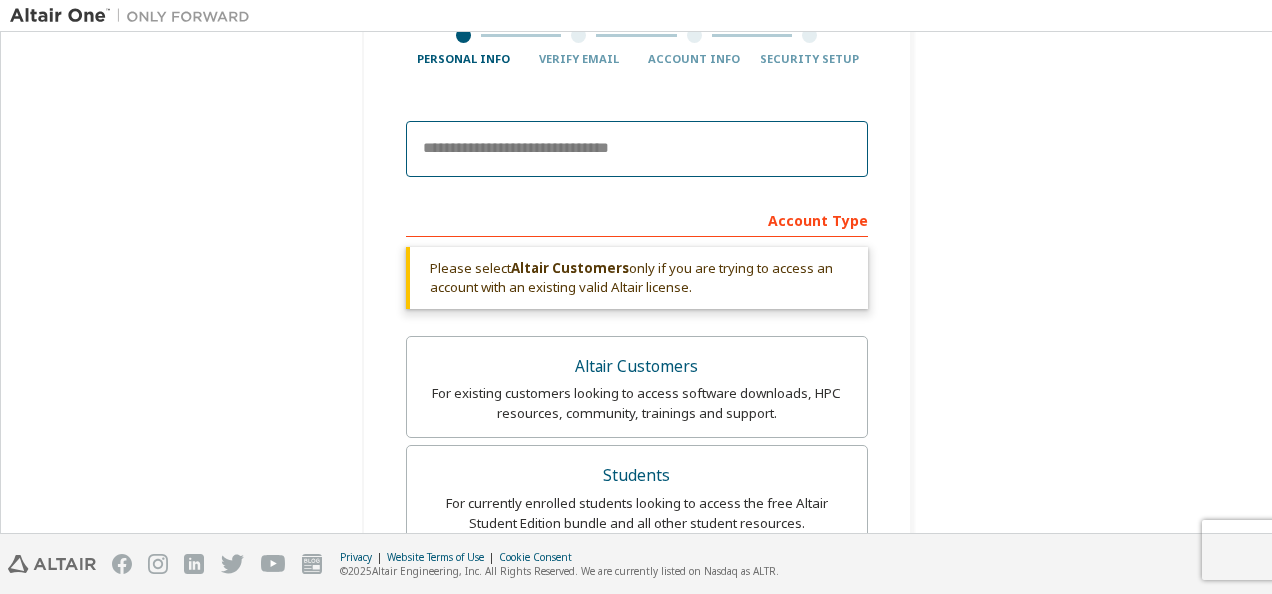 click at bounding box center (637, 149) 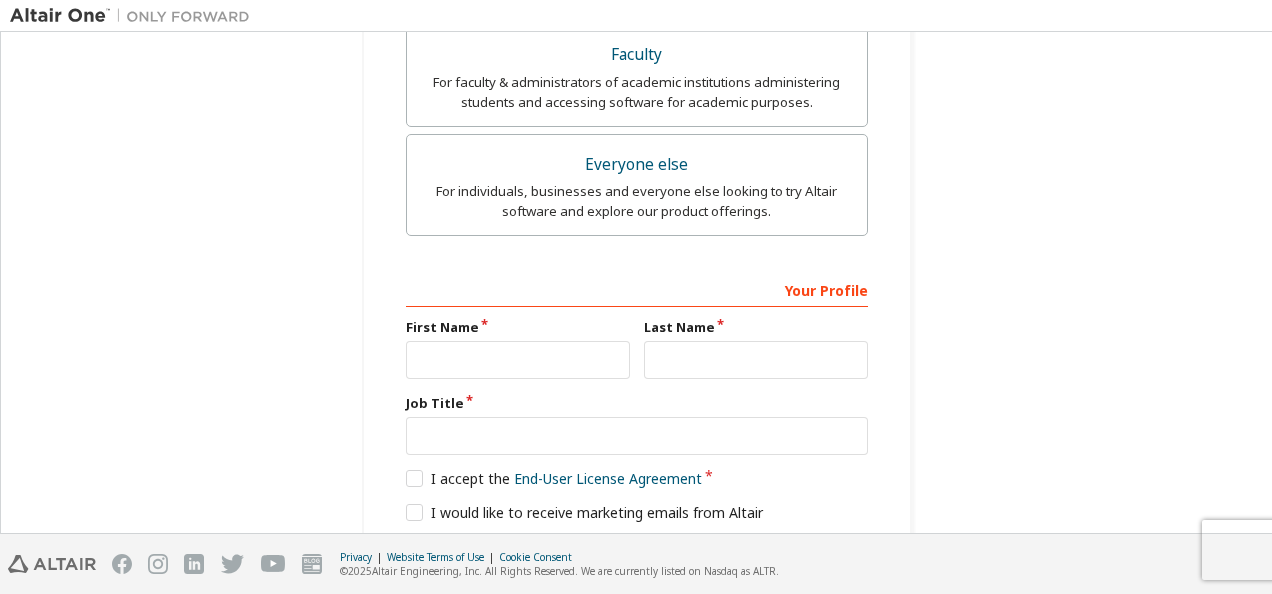 scroll, scrollTop: 872, scrollLeft: 0, axis: vertical 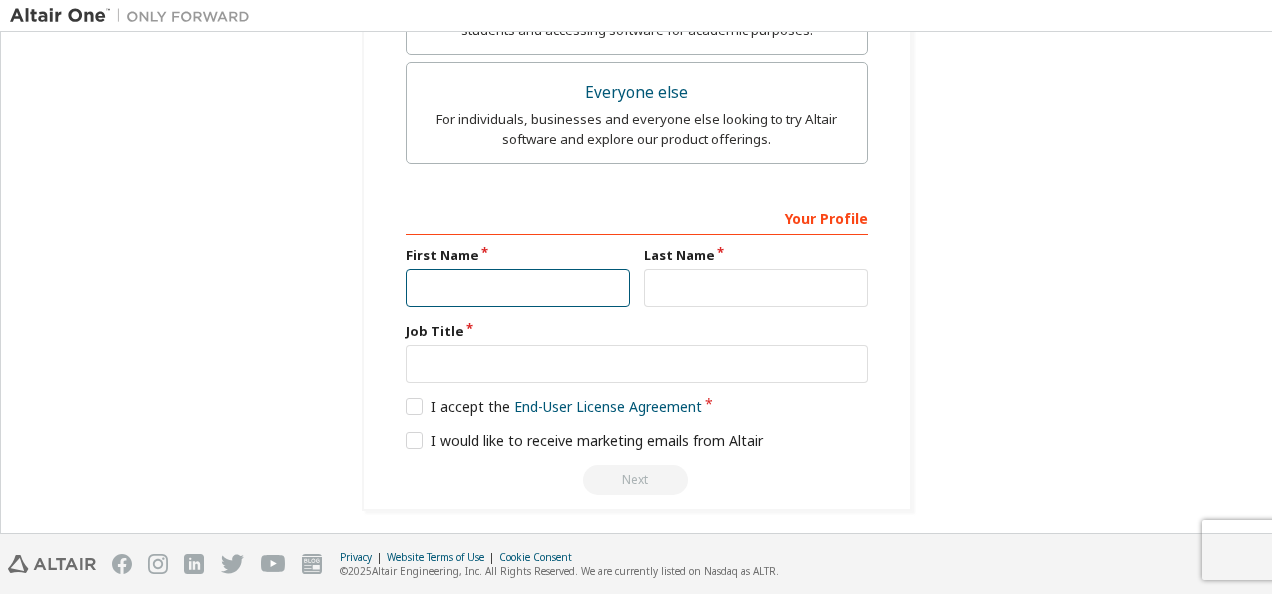 click at bounding box center [518, 288] 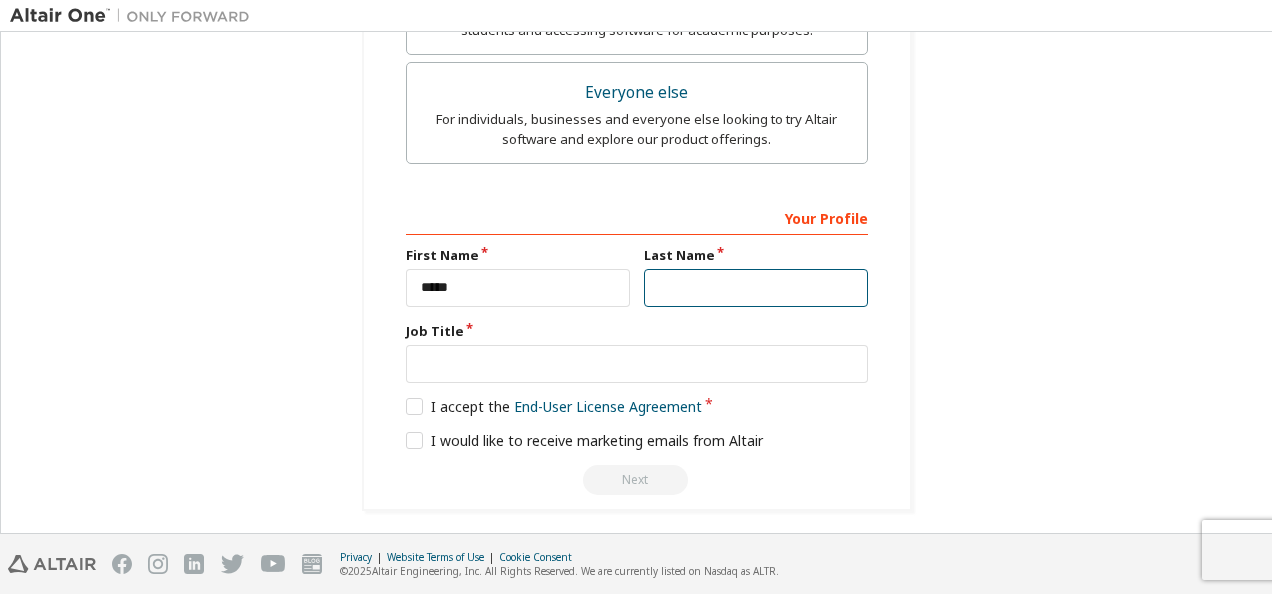 click at bounding box center (756, 288) 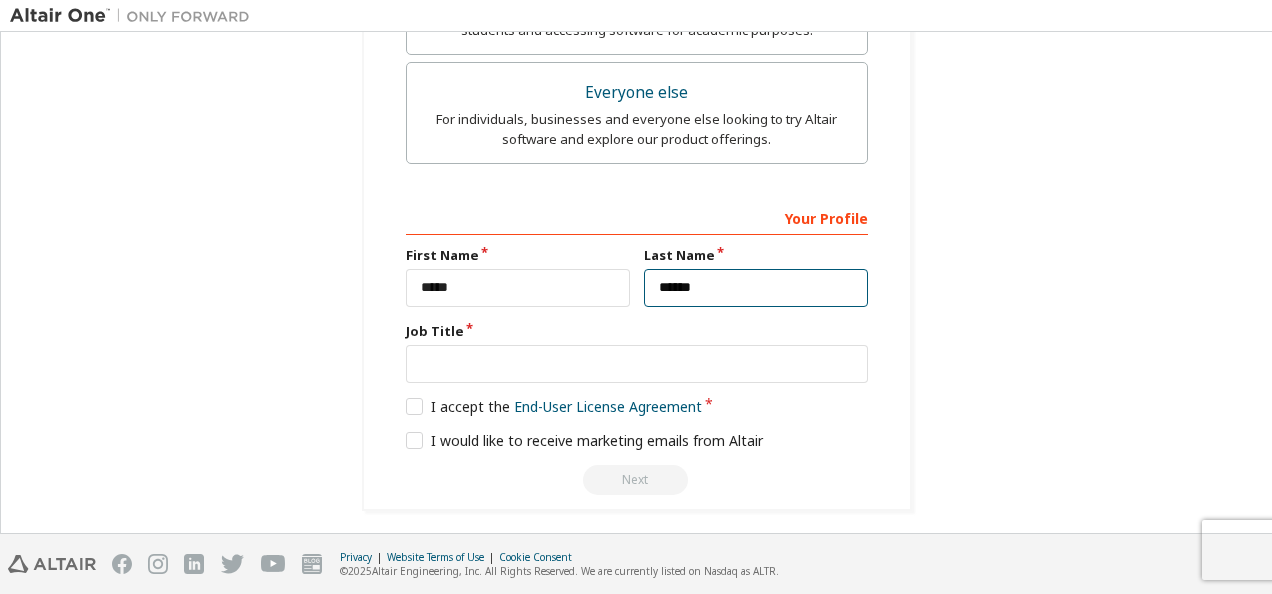 type on "******" 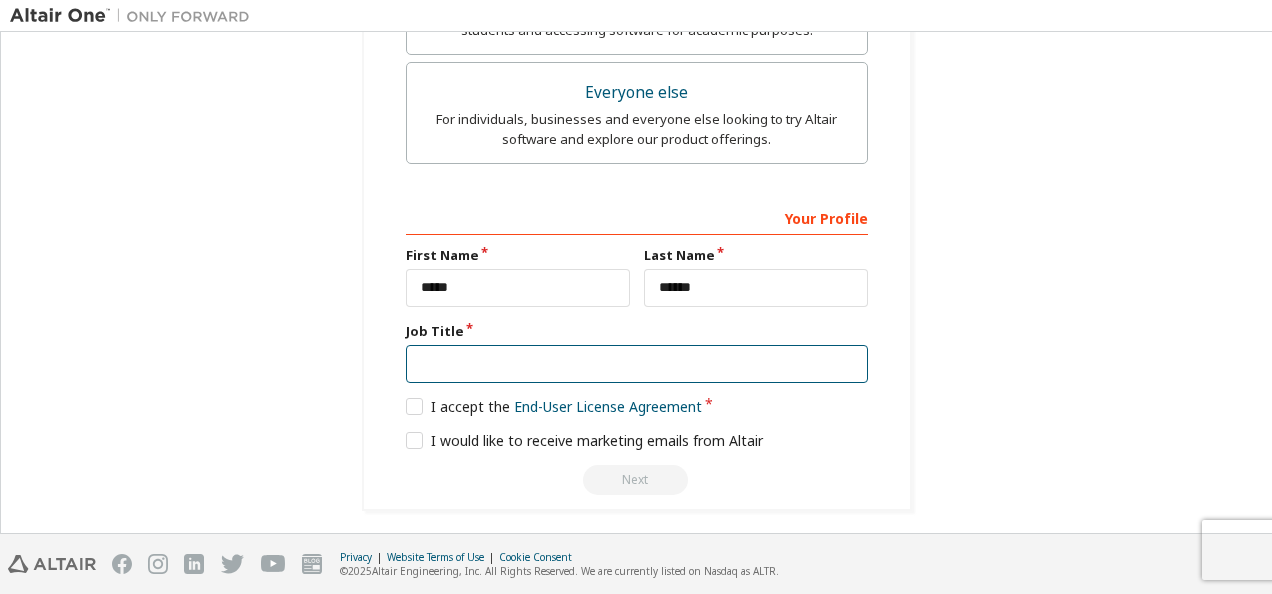 click at bounding box center [637, 364] 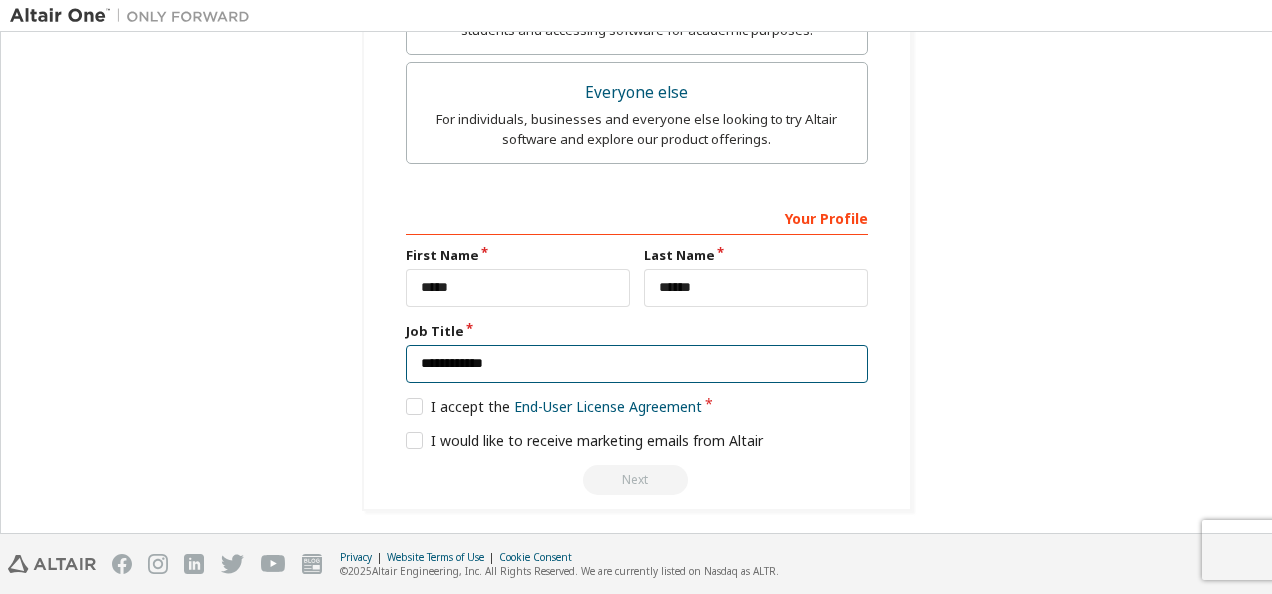type on "**********" 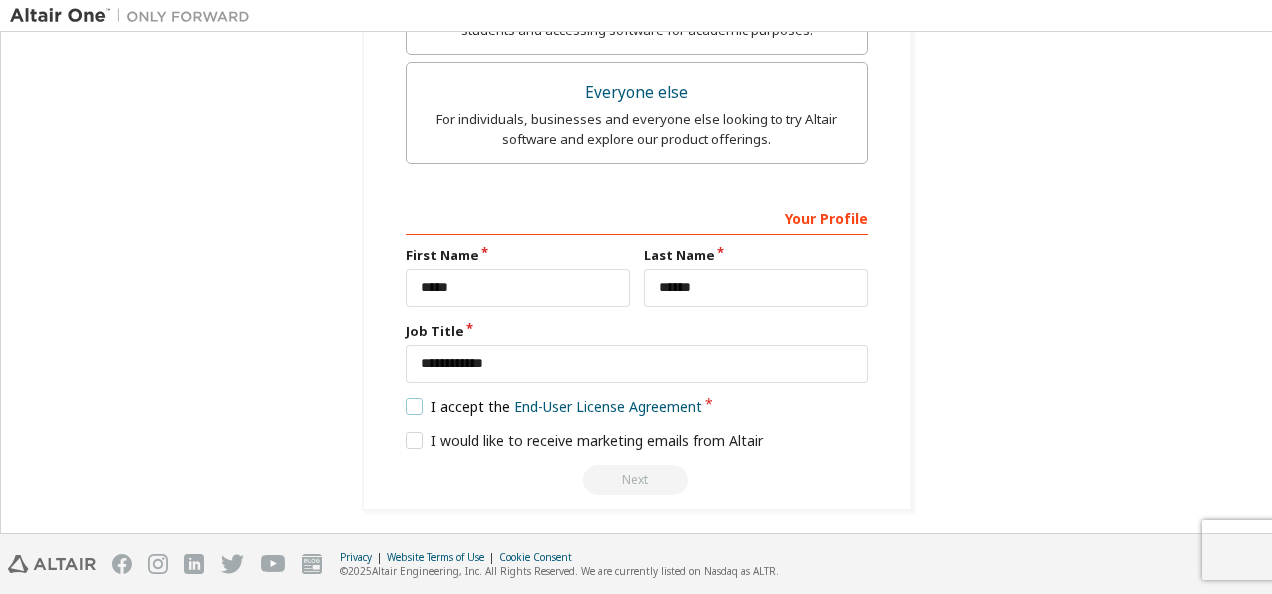 click on "I accept the    End-User License Agreement" at bounding box center [554, 406] 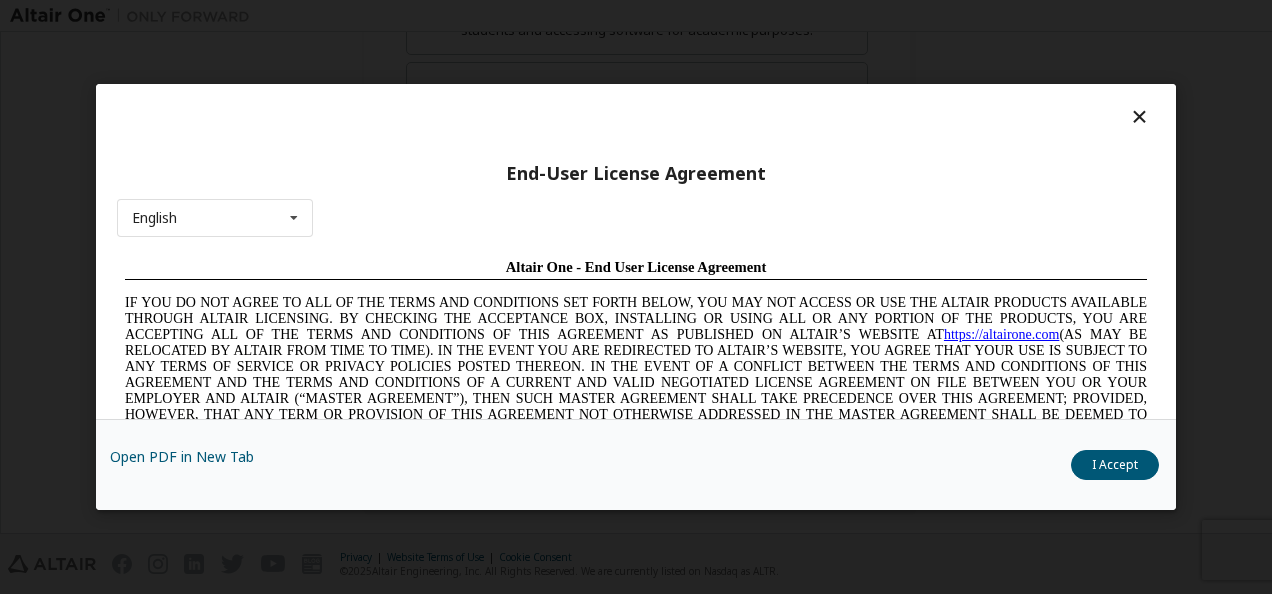 scroll, scrollTop: 0, scrollLeft: 0, axis: both 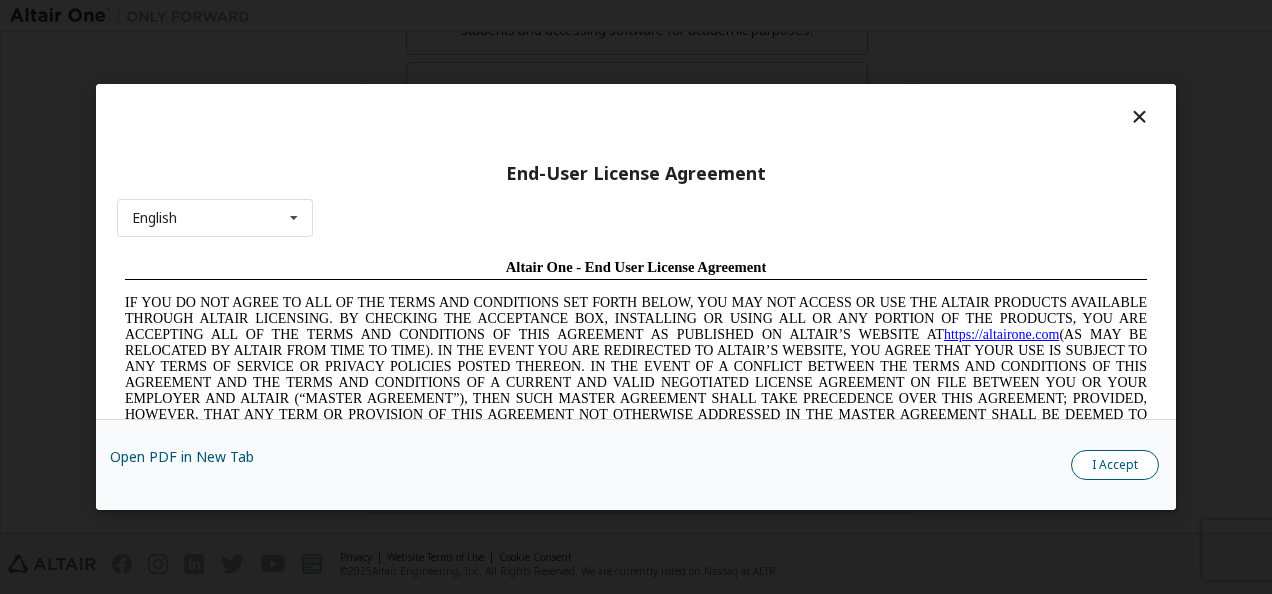 click on "I Accept" at bounding box center [1115, 465] 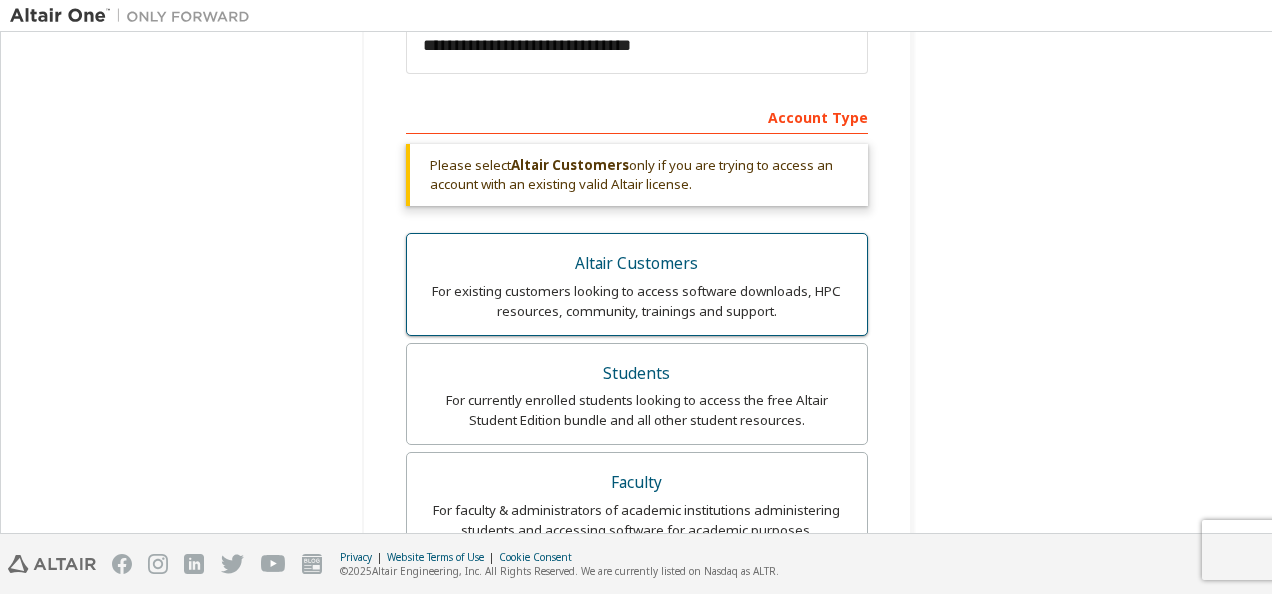 scroll, scrollTop: 872, scrollLeft: 0, axis: vertical 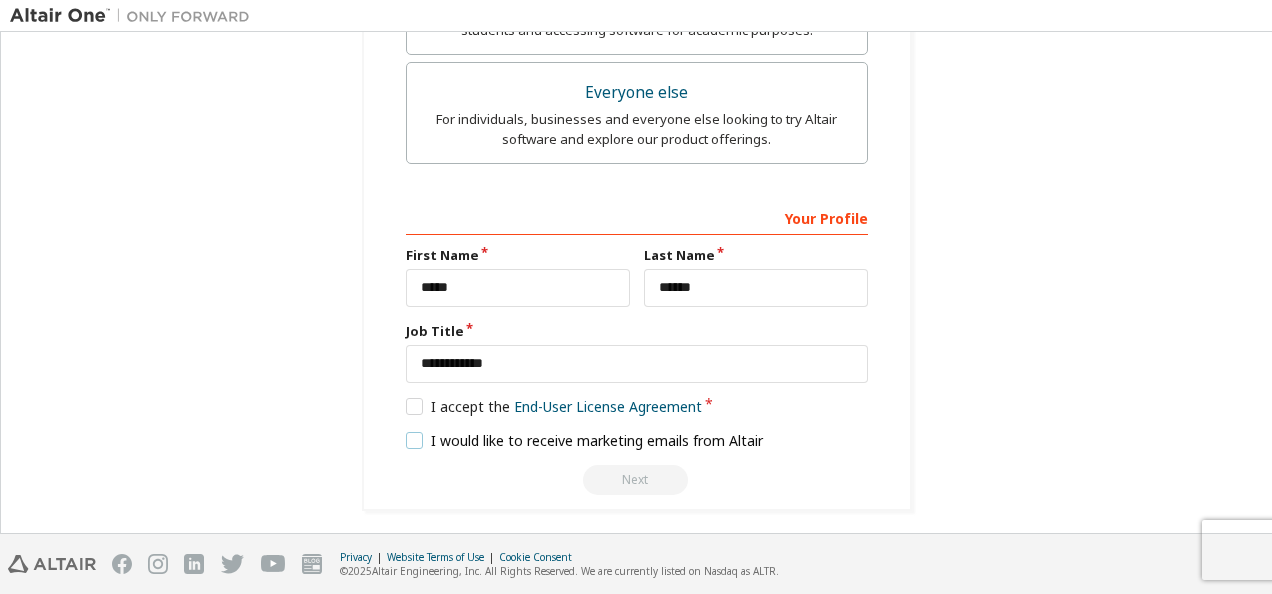 click on "I would like to receive marketing emails from Altair" at bounding box center (585, 440) 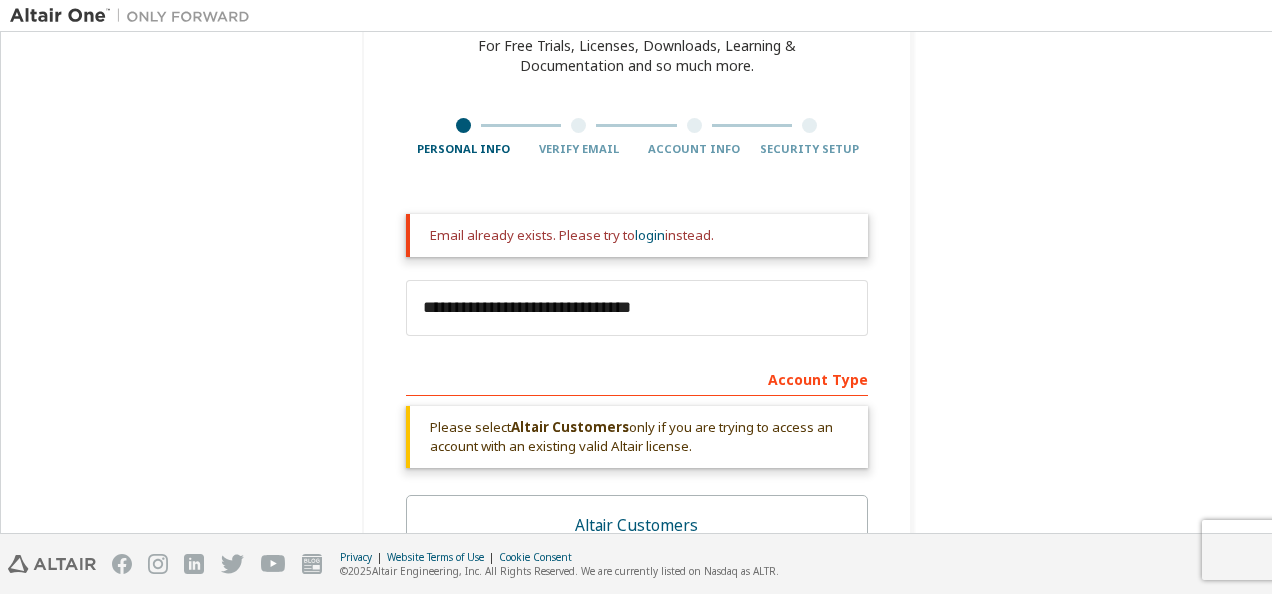 scroll, scrollTop: 72, scrollLeft: 0, axis: vertical 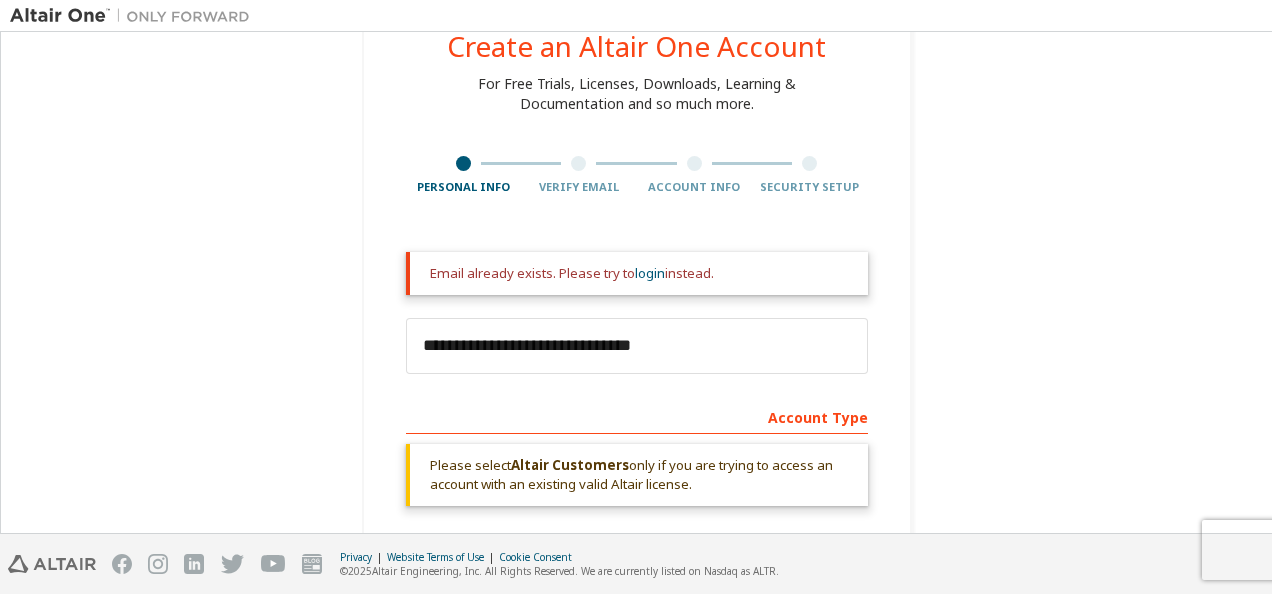 click at bounding box center (695, 163) 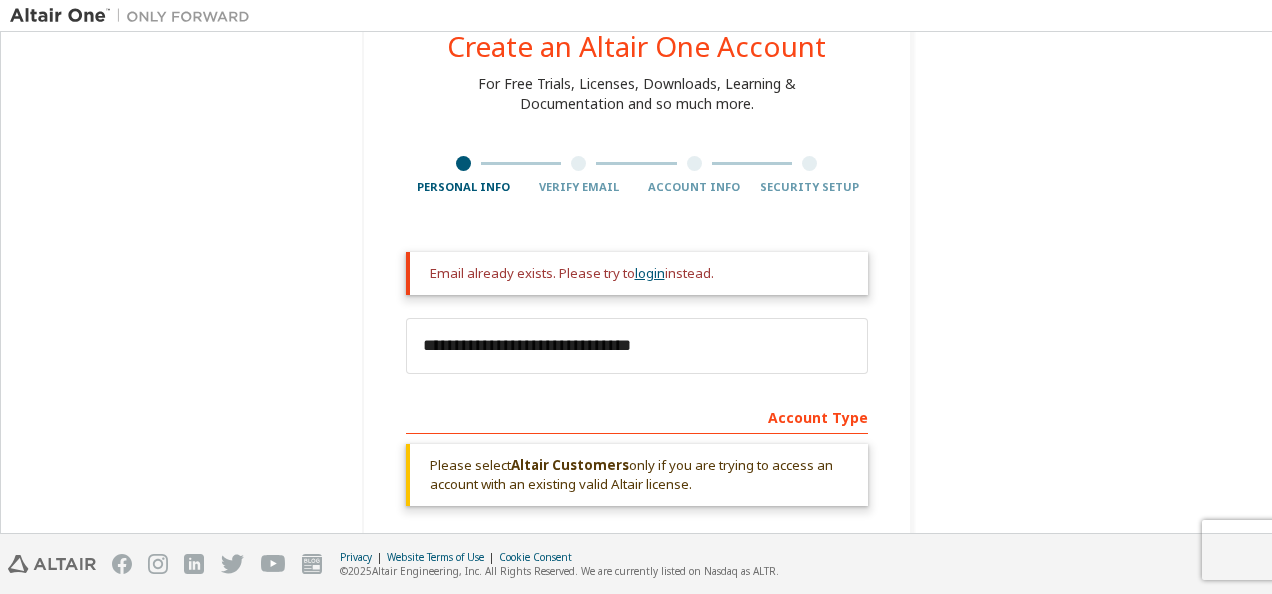 click on "login" at bounding box center [650, 273] 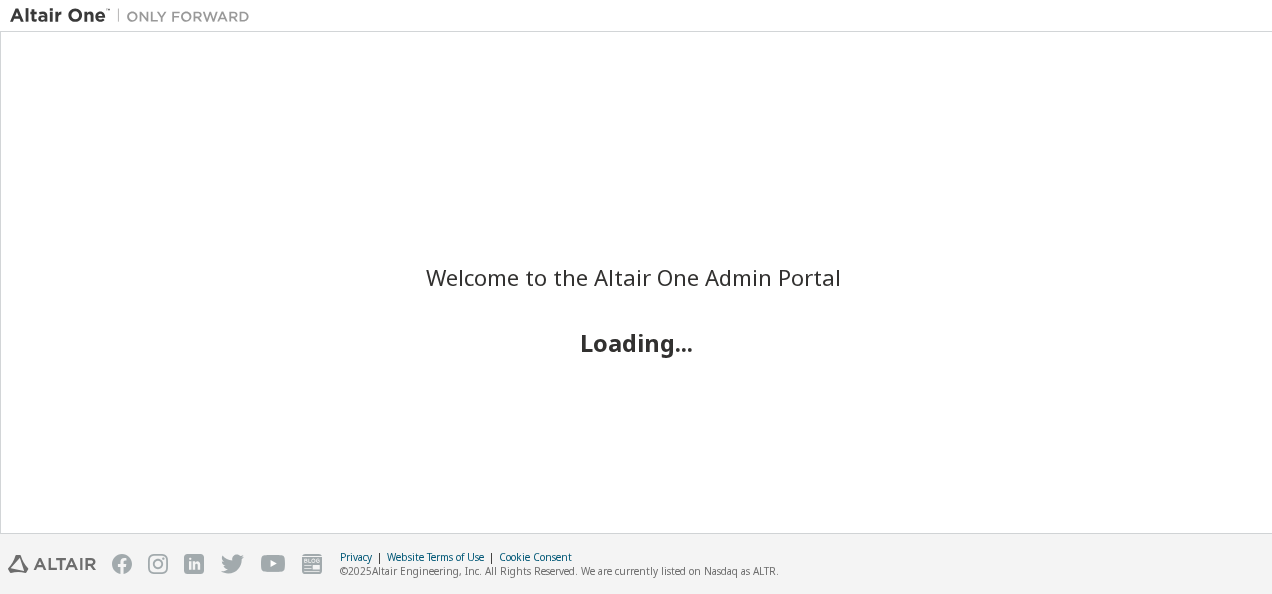 scroll, scrollTop: 0, scrollLeft: 0, axis: both 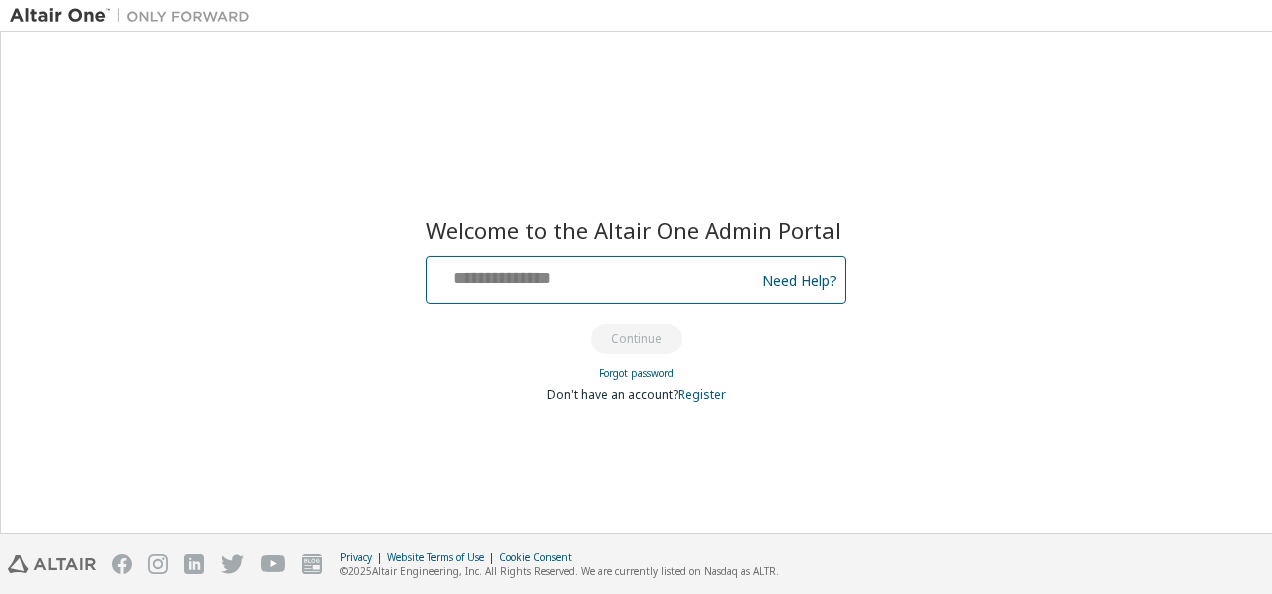 drag, startPoint x: 0, startPoint y: 0, endPoint x: 653, endPoint y: 278, distance: 709.7133 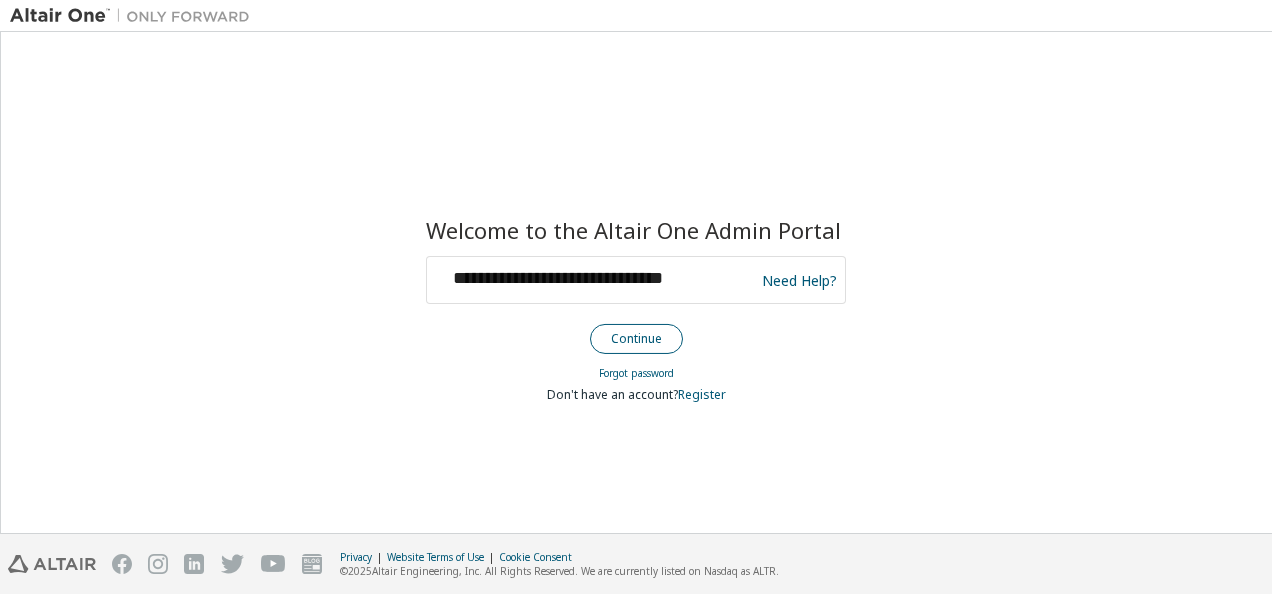 click on "Continue" at bounding box center [636, 339] 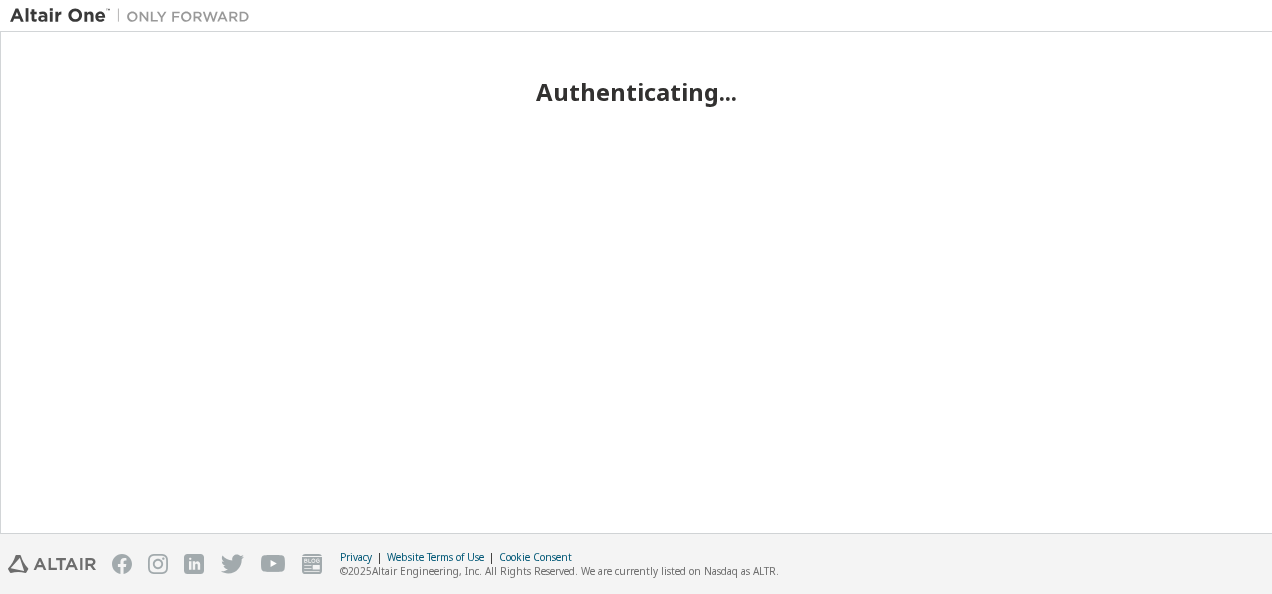 scroll, scrollTop: 0, scrollLeft: 0, axis: both 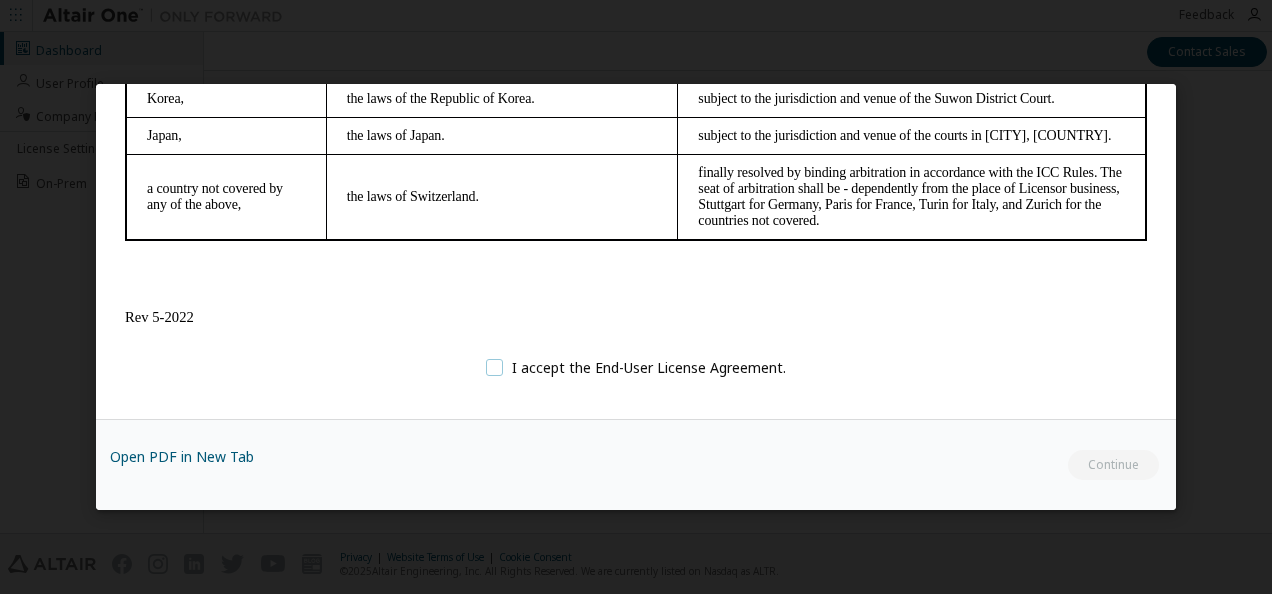click on "I accept the End-User License Agreement." at bounding box center [636, 367] 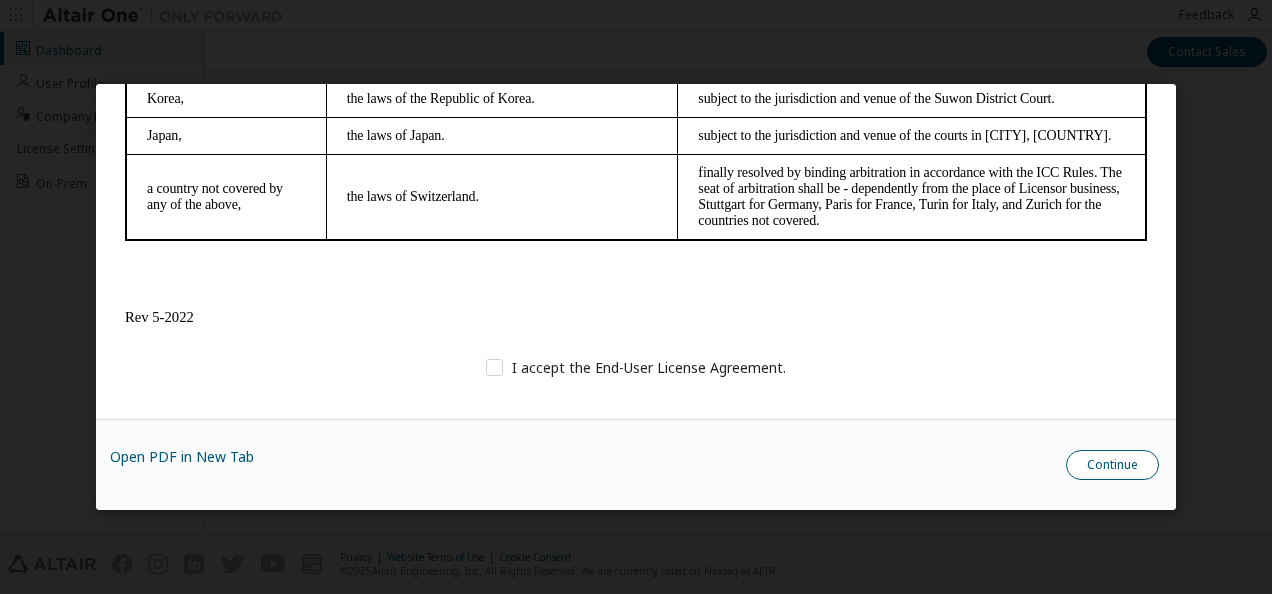 click on "Continue" at bounding box center [1112, 465] 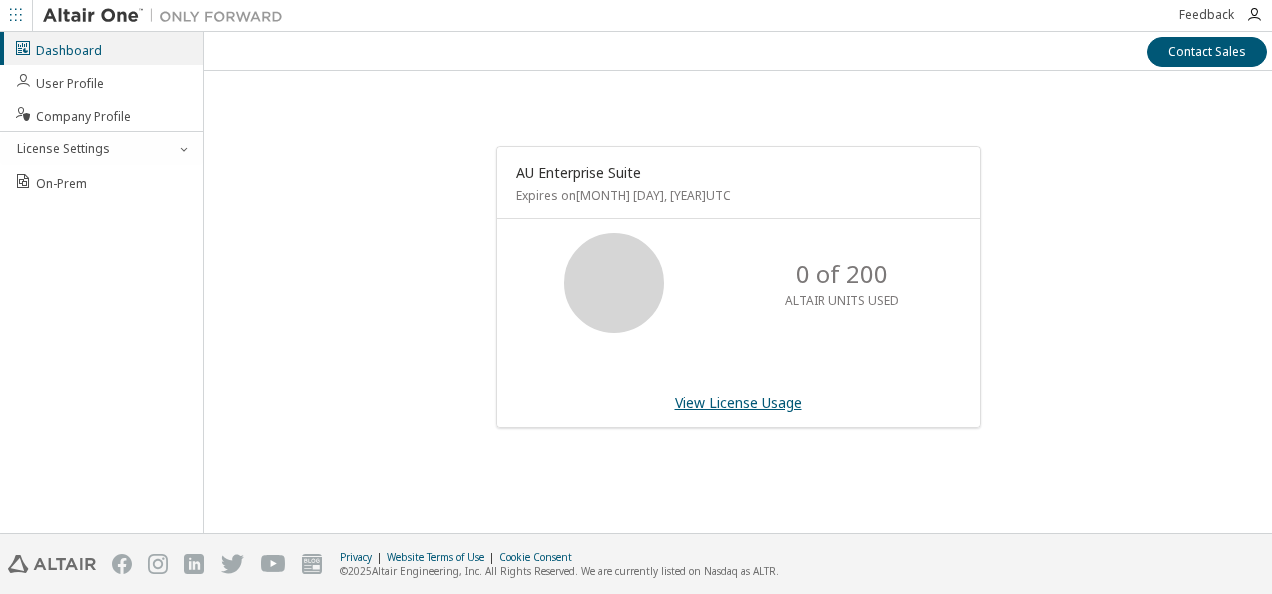 click on "View License Usage" at bounding box center [738, 402] 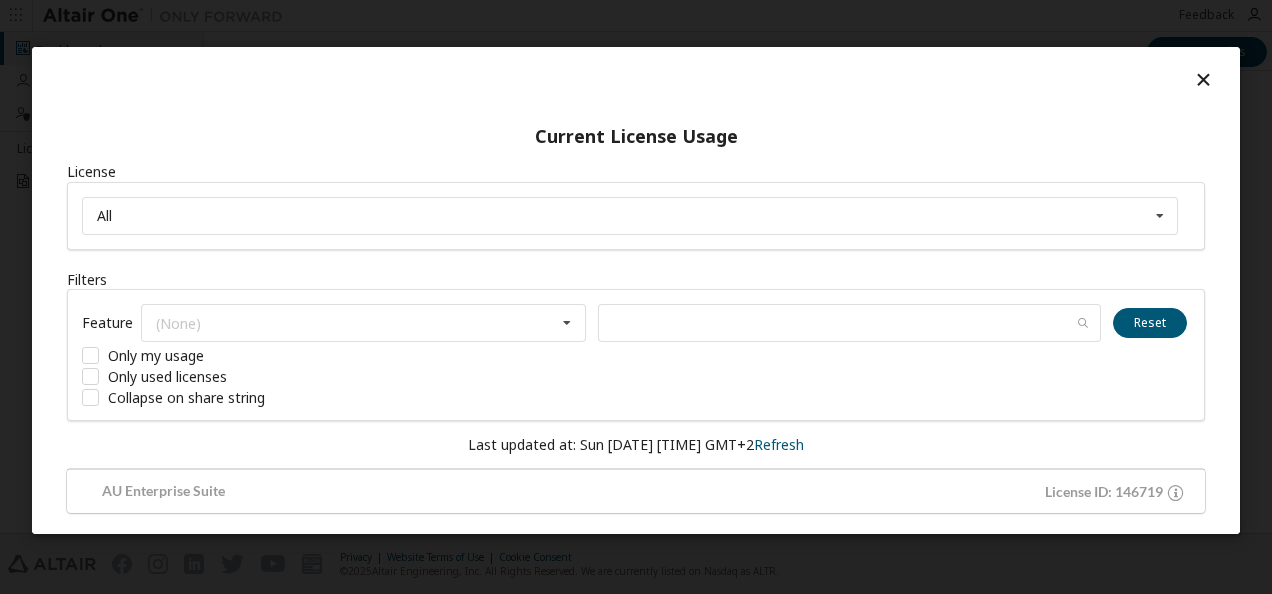 click at bounding box center (1203, 78) 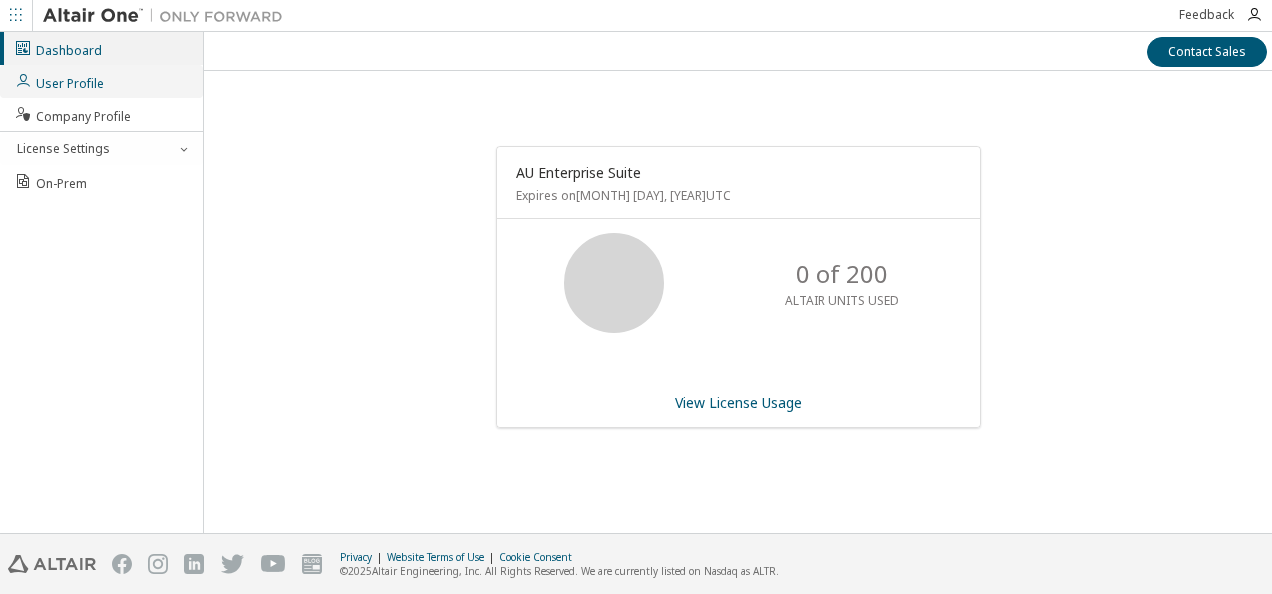 click on "User Profile" at bounding box center (101, 81) 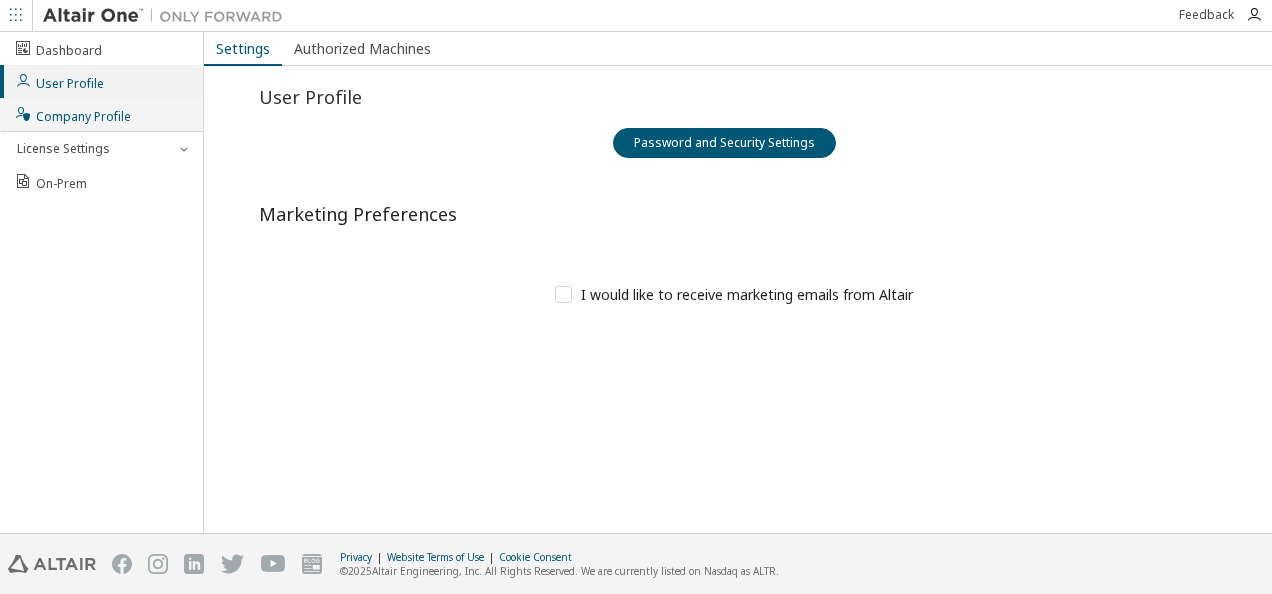 click on "Company Profile" at bounding box center (72, 114) 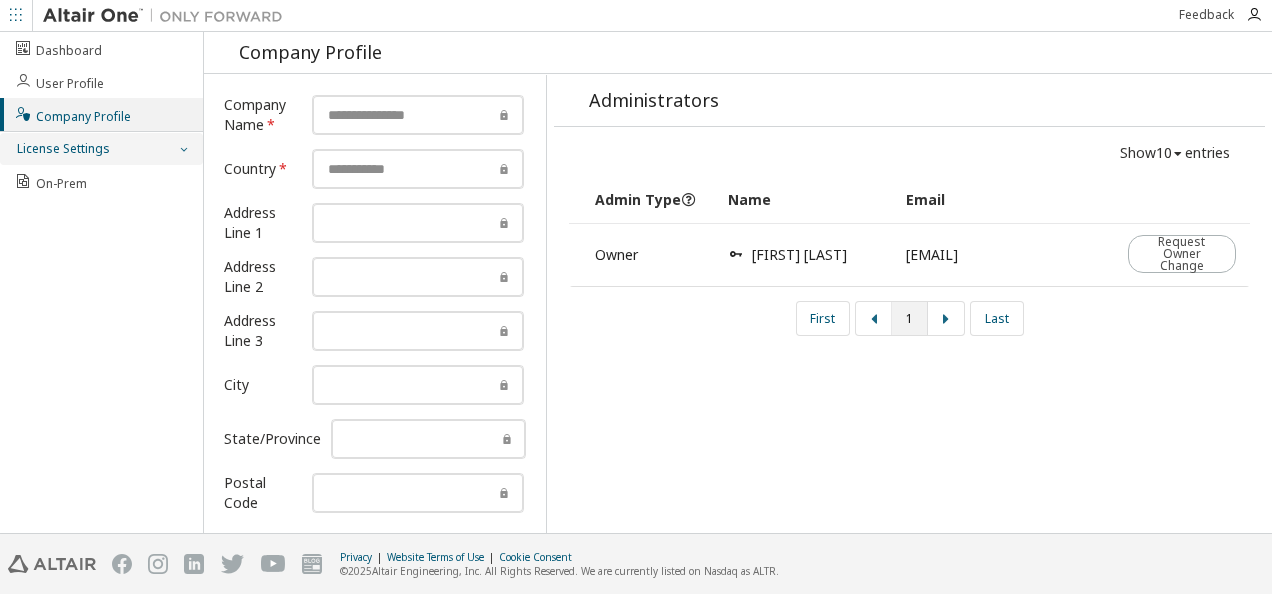 click on "License Settings" at bounding box center [62, 149] 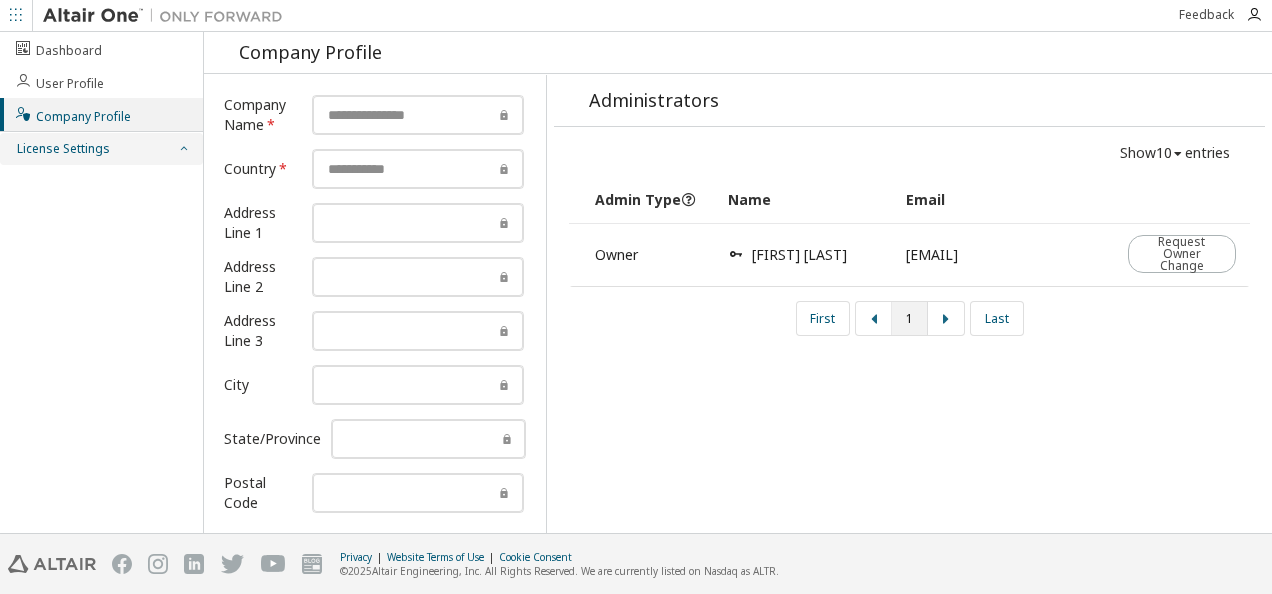 click on "License Settings" at bounding box center (62, 149) 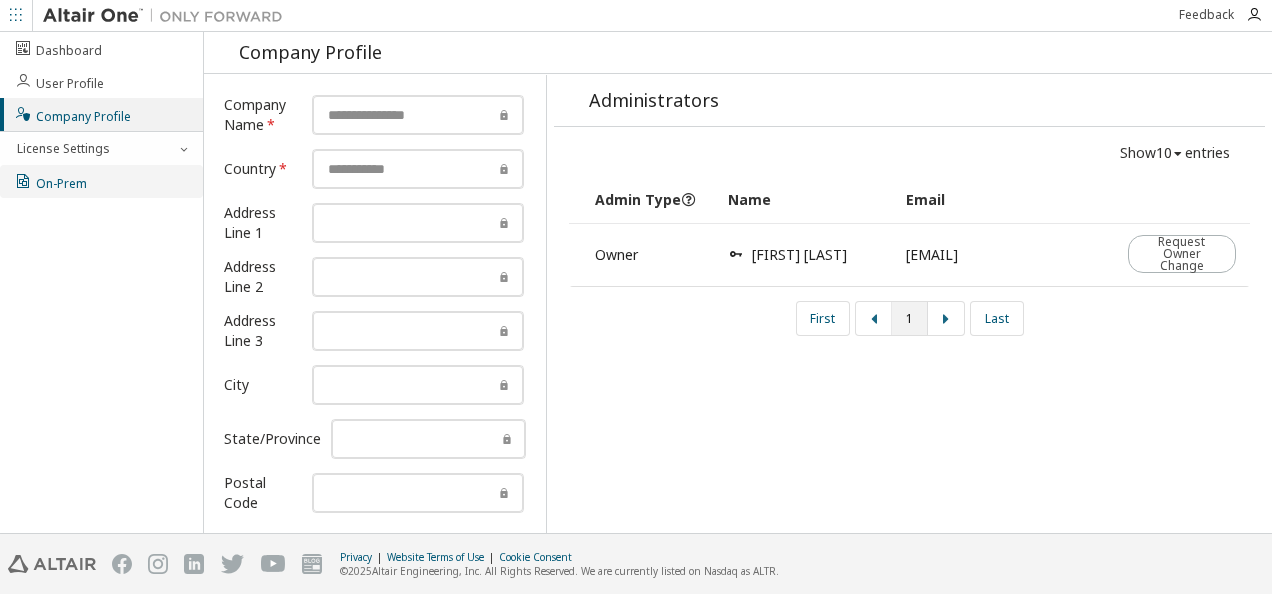 click on "On-Prem" at bounding box center (50, 181) 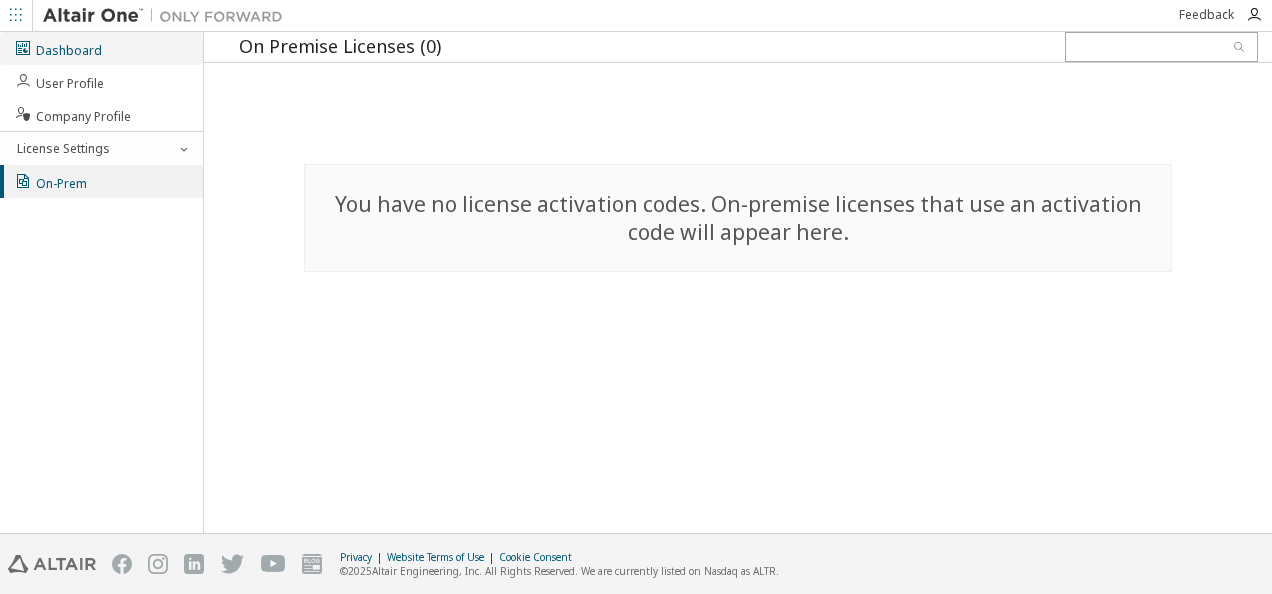 click on "Dashboard" at bounding box center [101, 48] 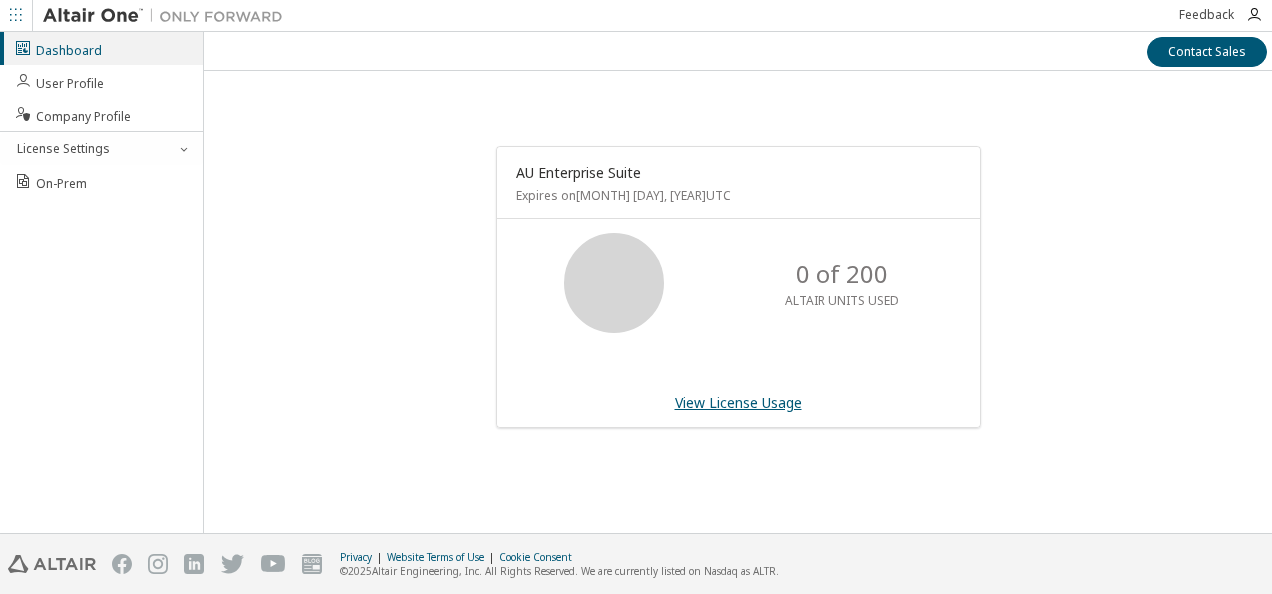 click on "View License Usage" at bounding box center [738, 402] 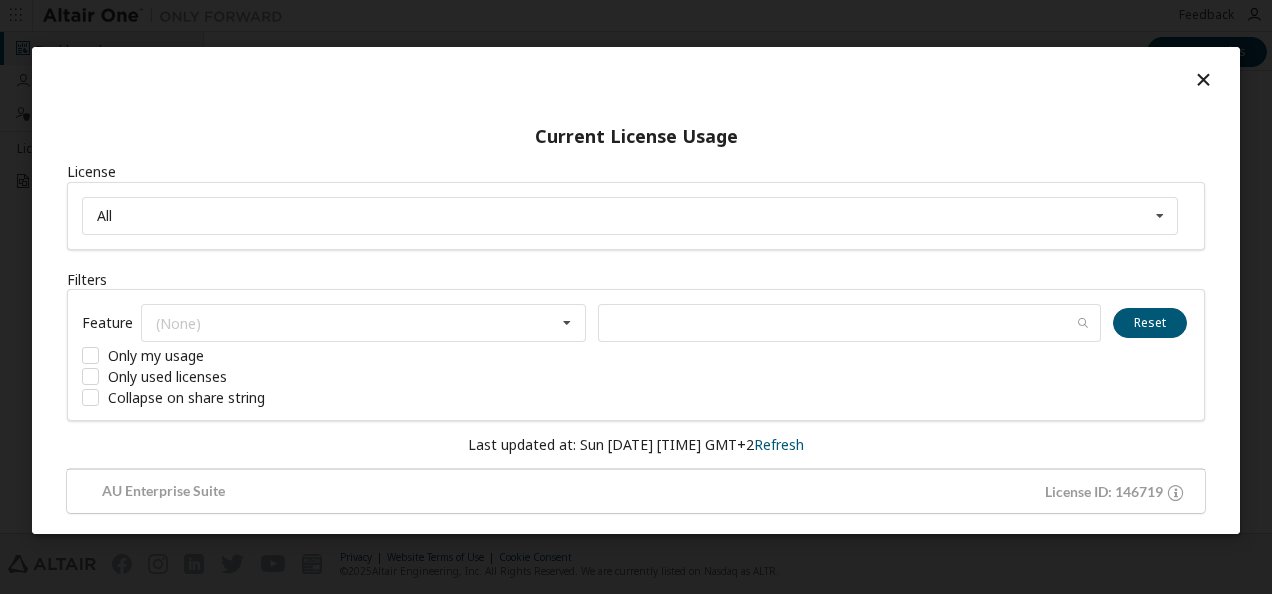click at bounding box center (1203, 78) 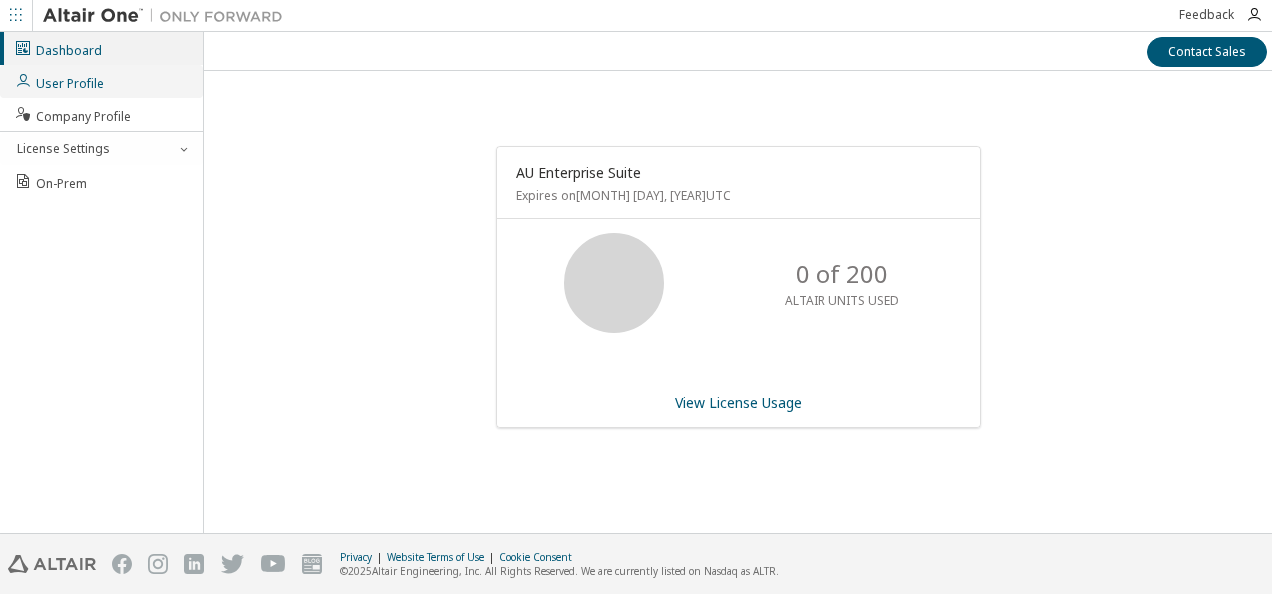 click on "User Profile" at bounding box center [101, 81] 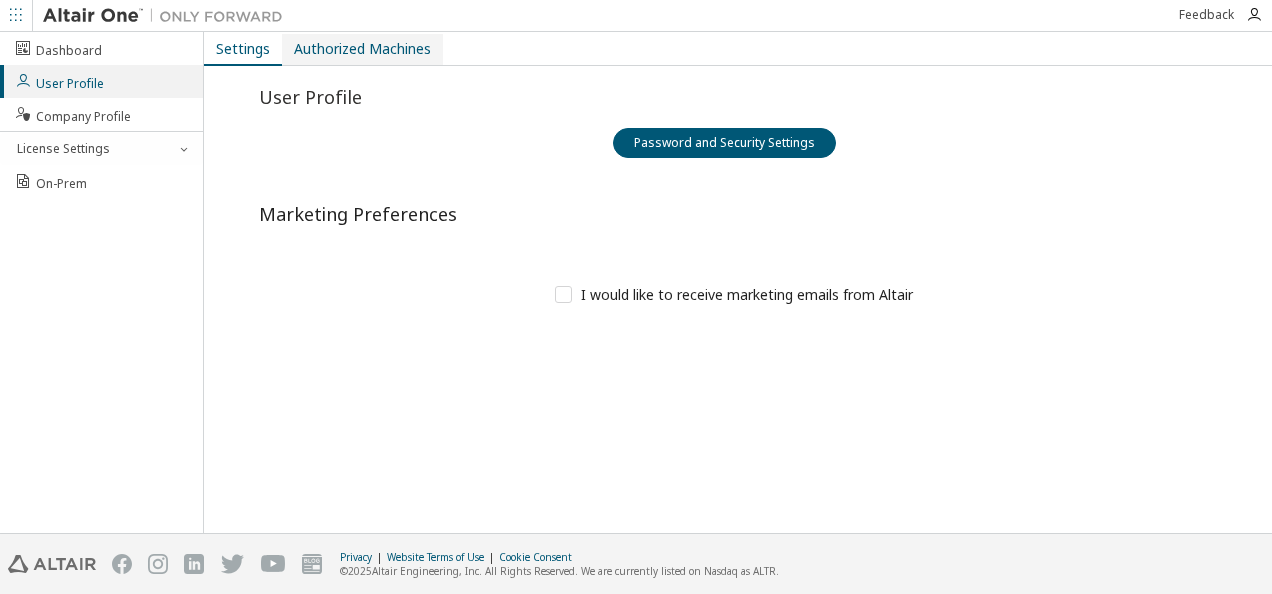 click on "Authorized Machines" at bounding box center (362, 49) 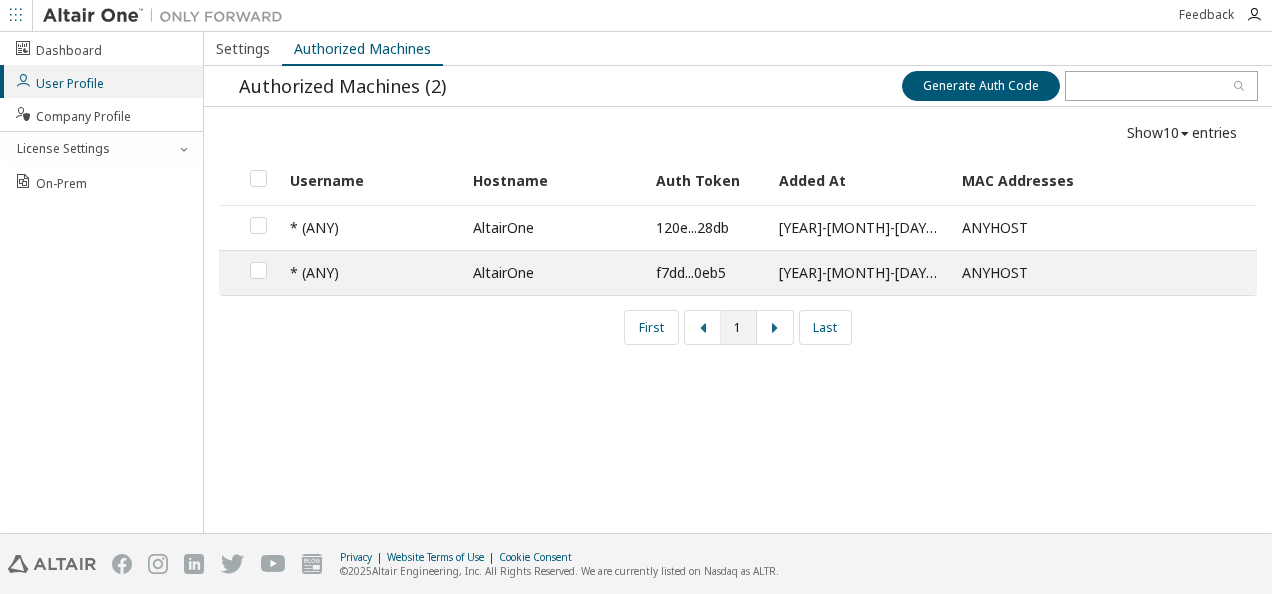 click on "AltairOne" at bounding box center (553, 228) 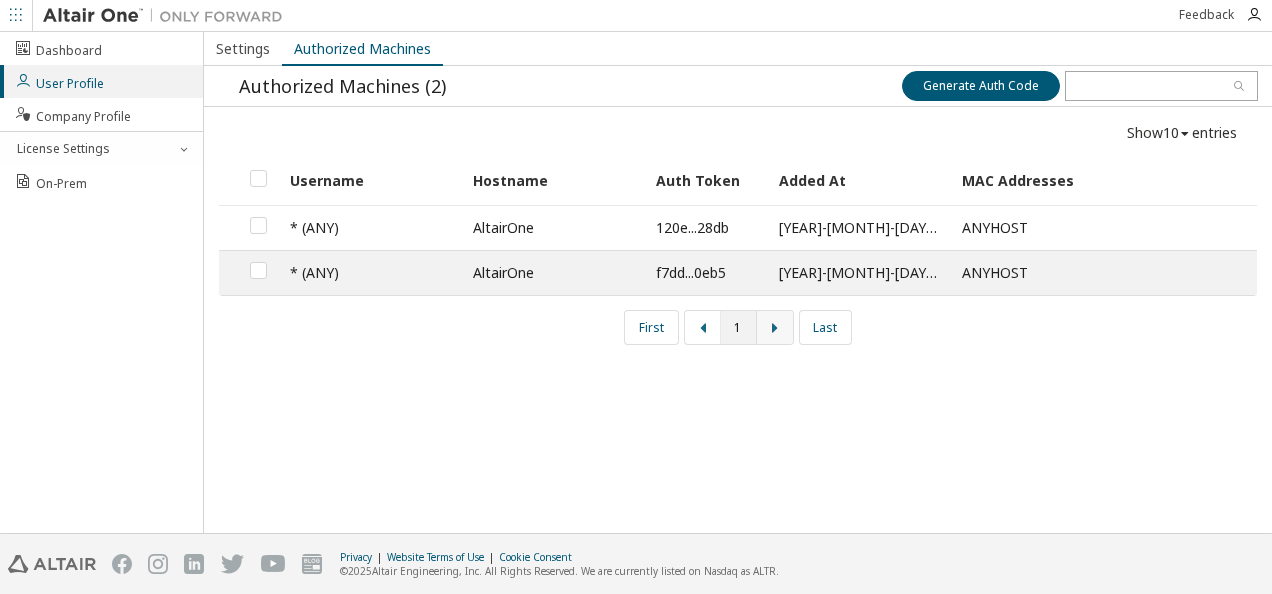 click at bounding box center [775, 327] 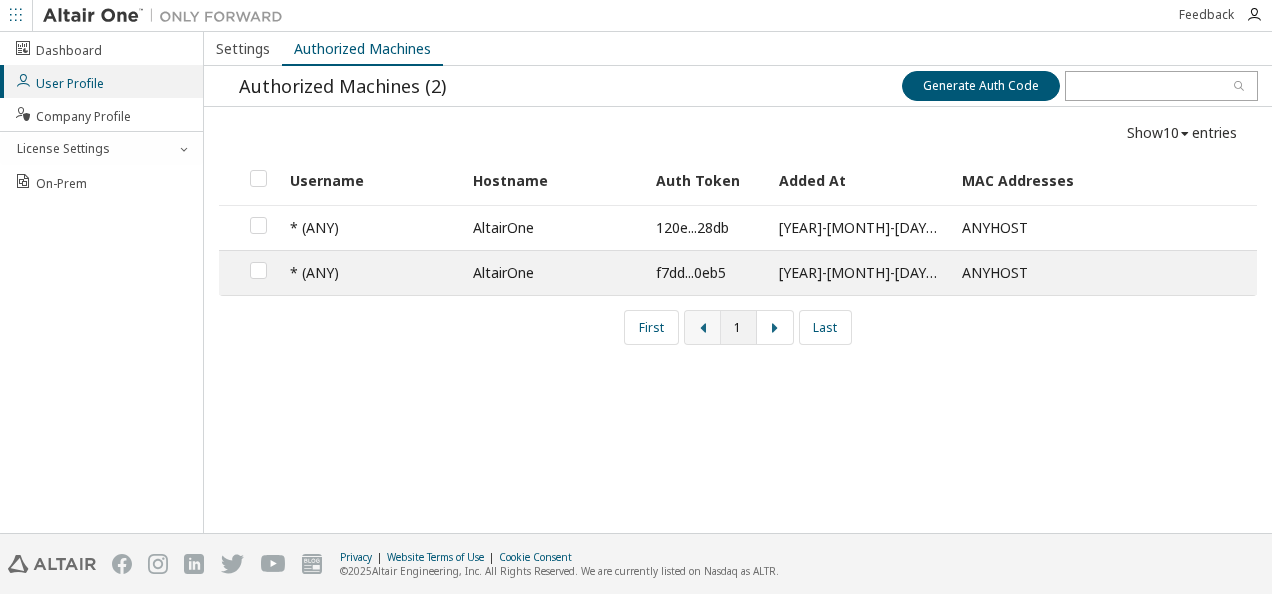 click at bounding box center (703, 327) 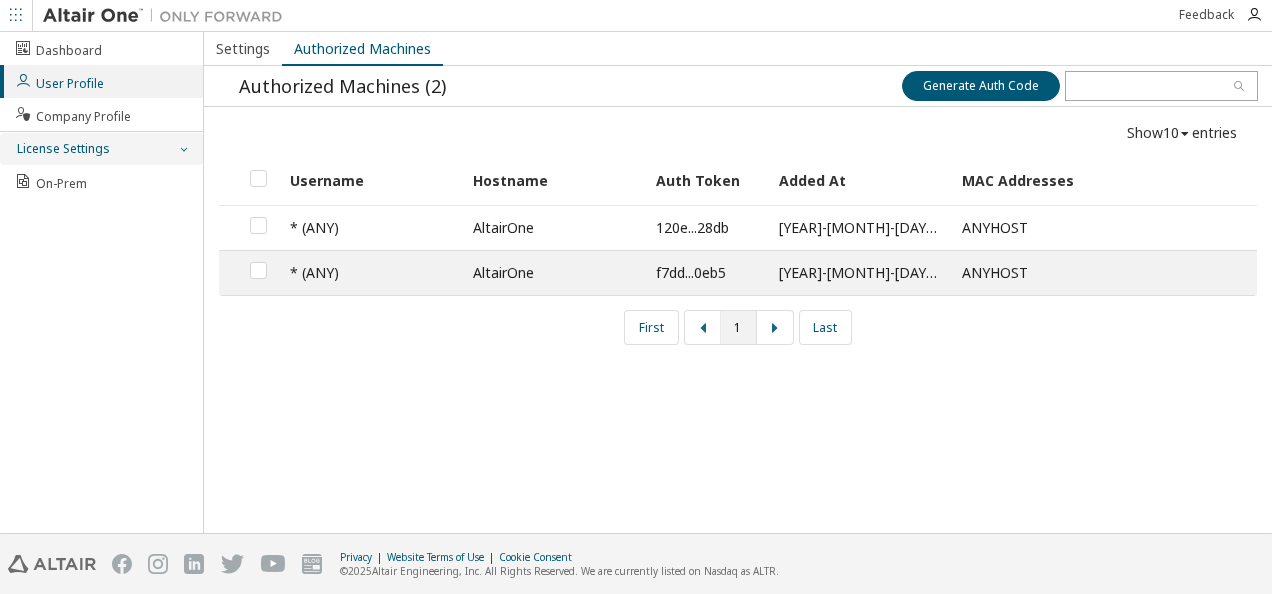 click on "License Settings" at bounding box center (101, 149) 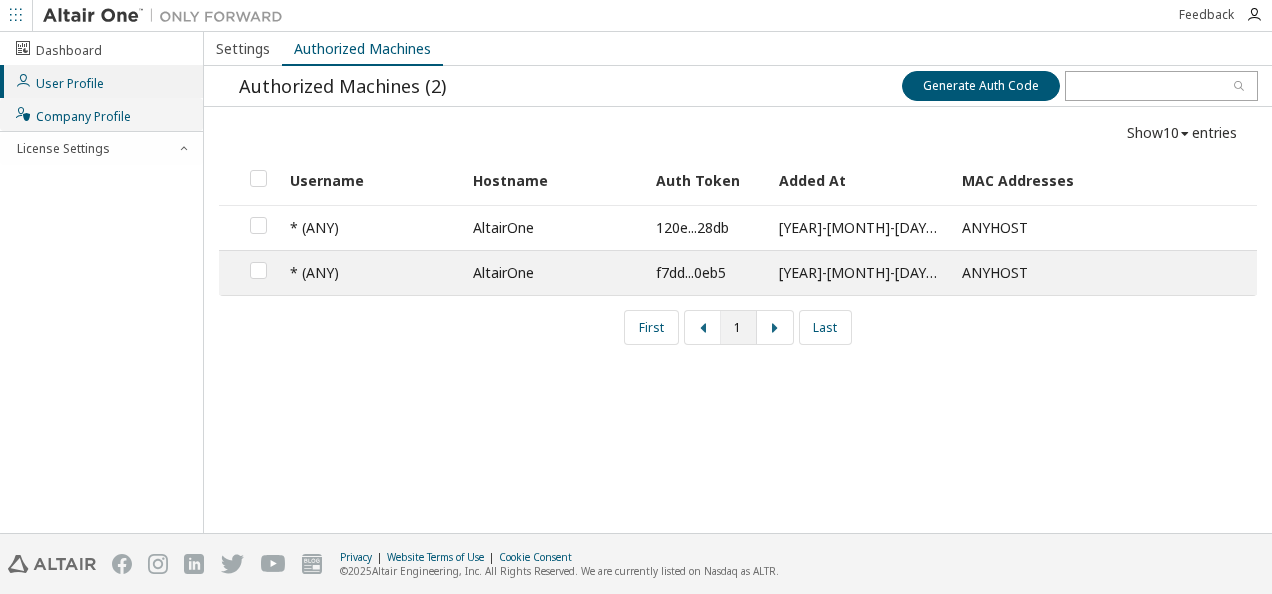 click on "Company Profile" at bounding box center [72, 114] 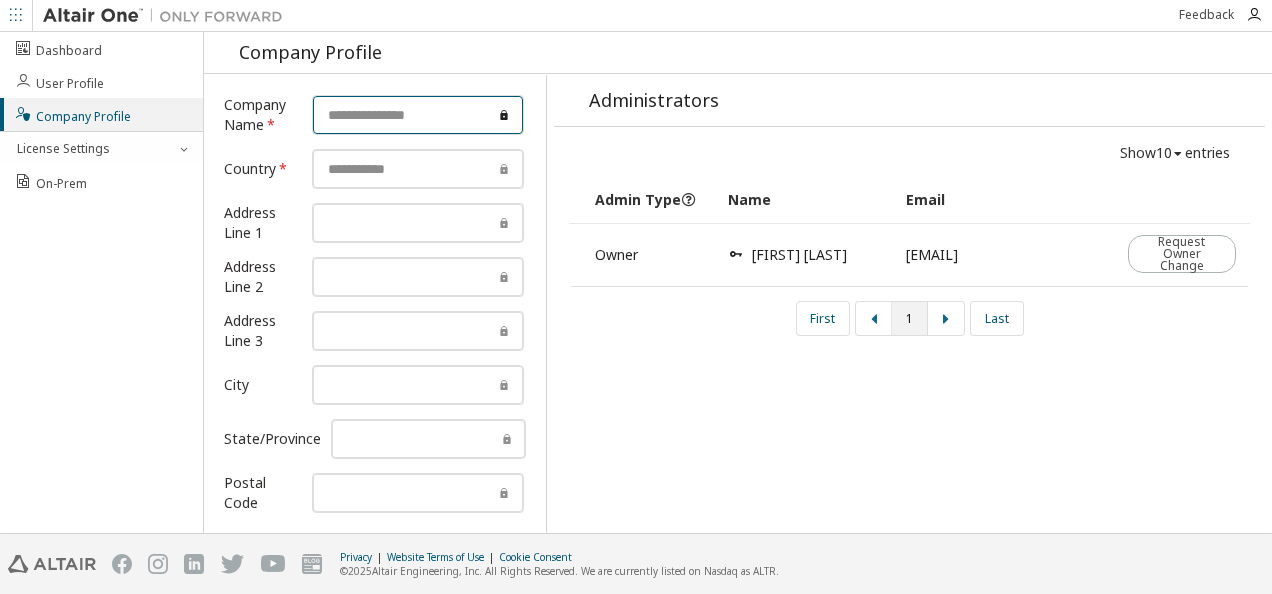 click at bounding box center (418, 115) 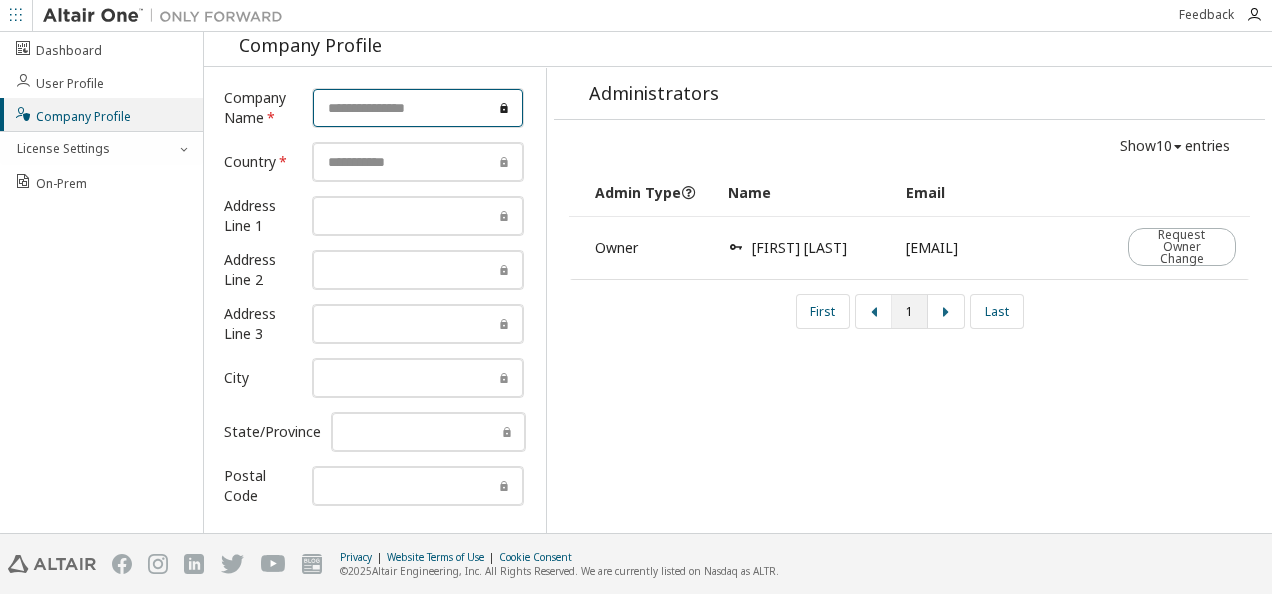 scroll, scrollTop: 9, scrollLeft: 0, axis: vertical 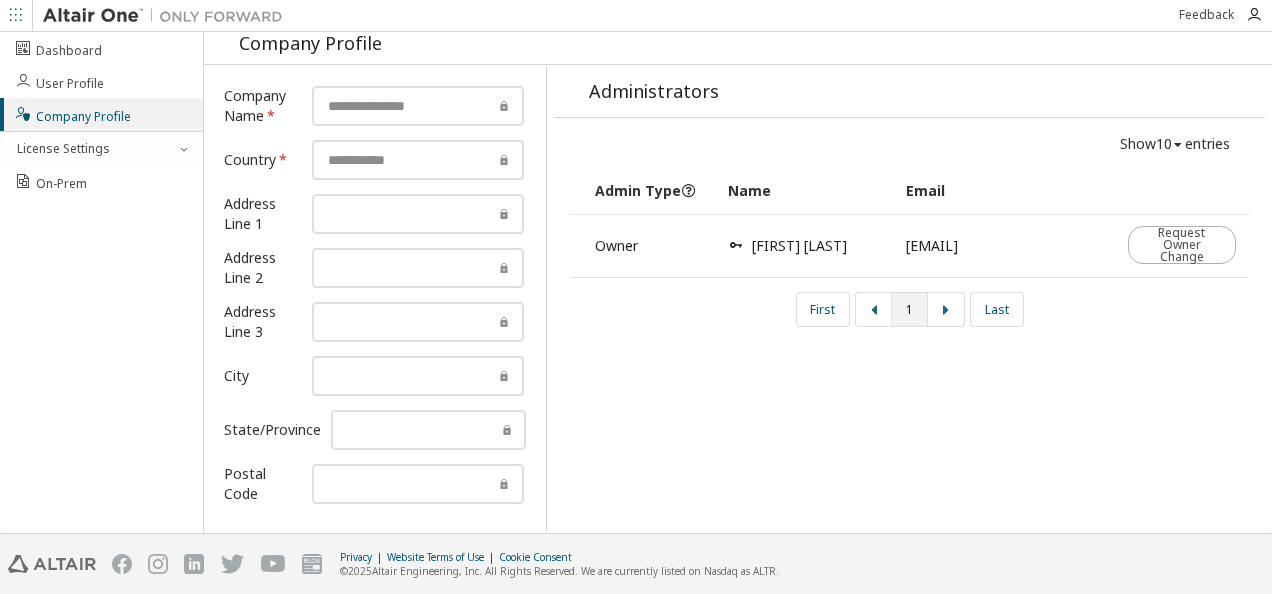click on "Owner" at bounding box center (650, 246) 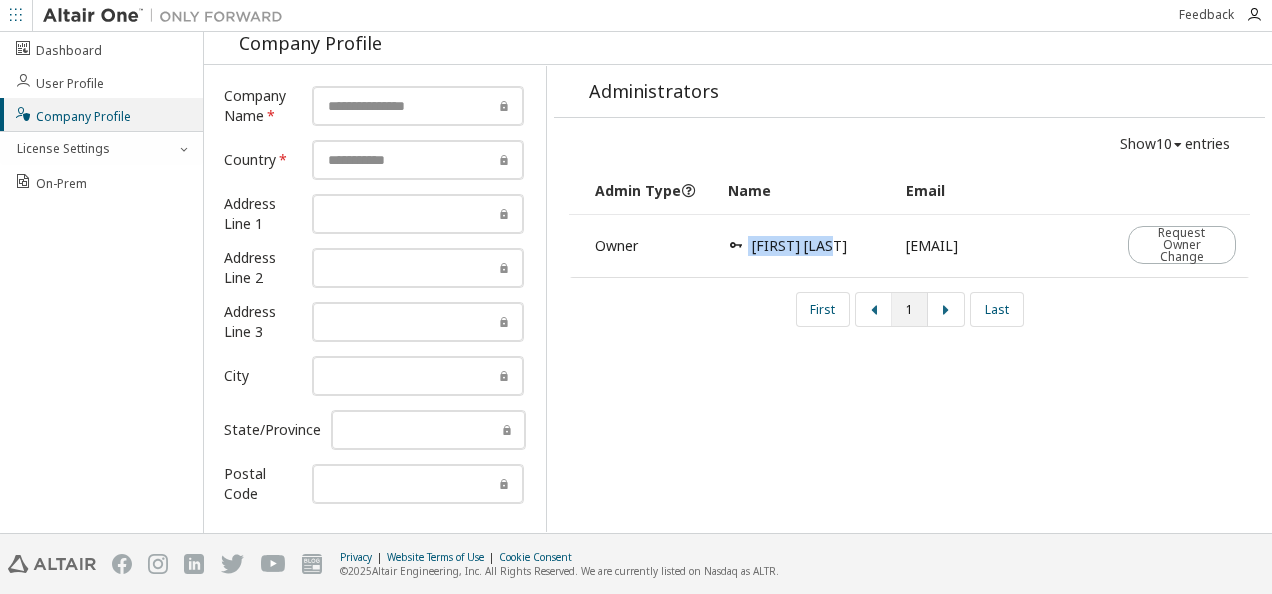 drag, startPoint x: 766, startPoint y: 241, endPoint x: 881, endPoint y: 243, distance: 115.01739 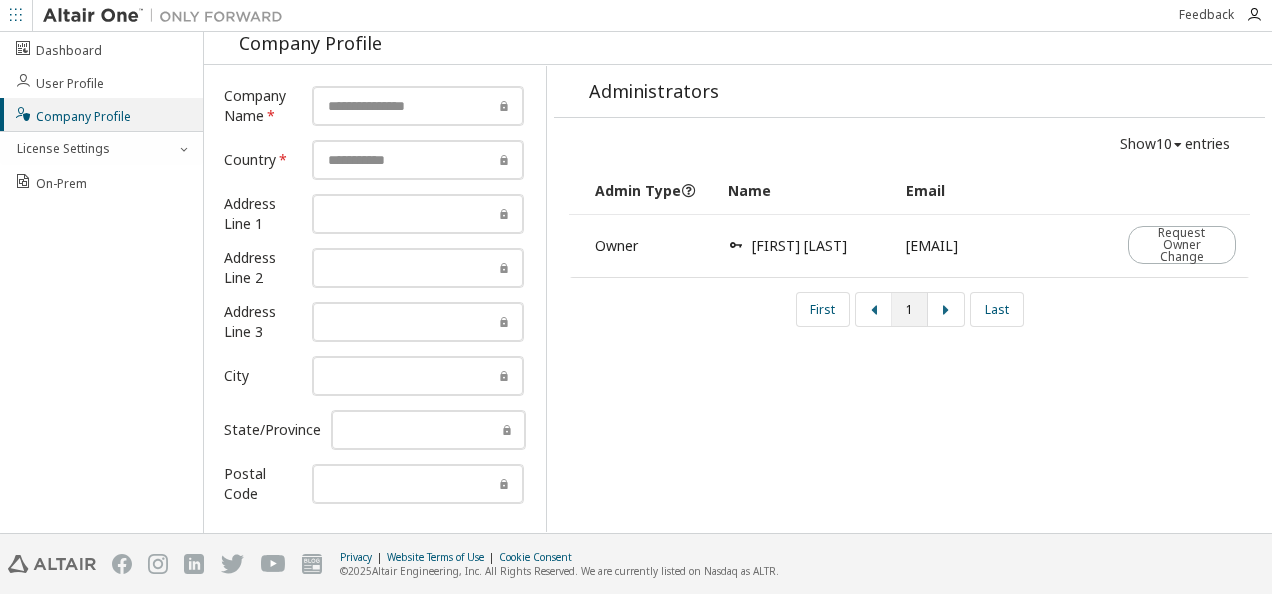 drag, startPoint x: 881, startPoint y: 243, endPoint x: 688, endPoint y: 300, distance: 201.24115 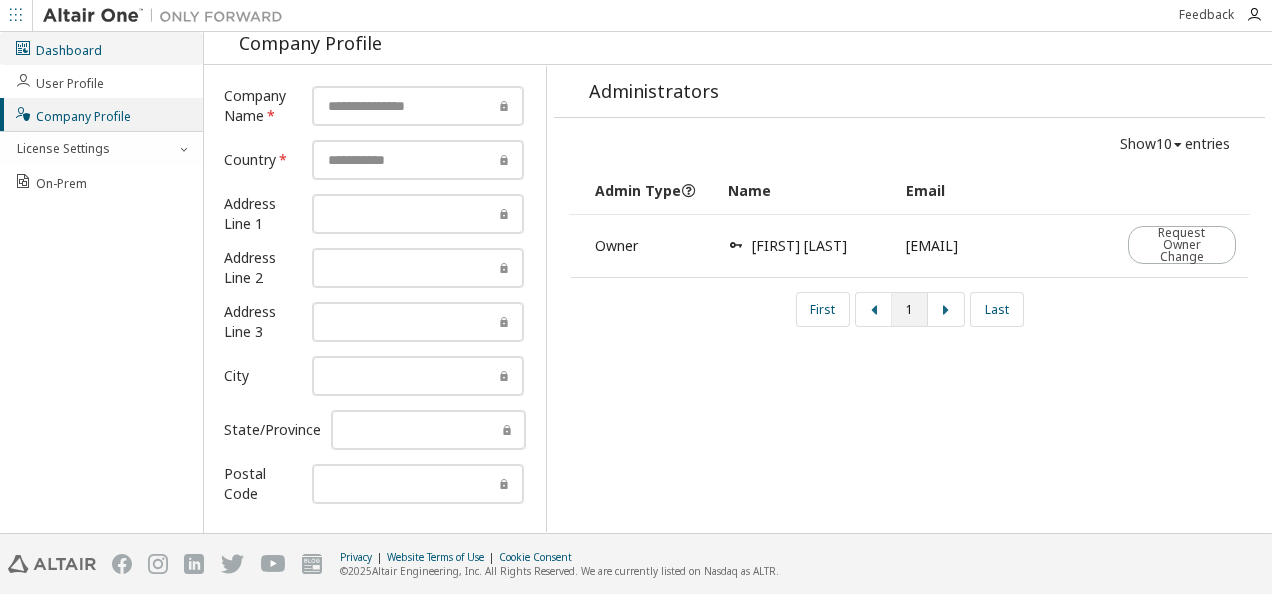 click on "Dashboard" at bounding box center (58, 48) 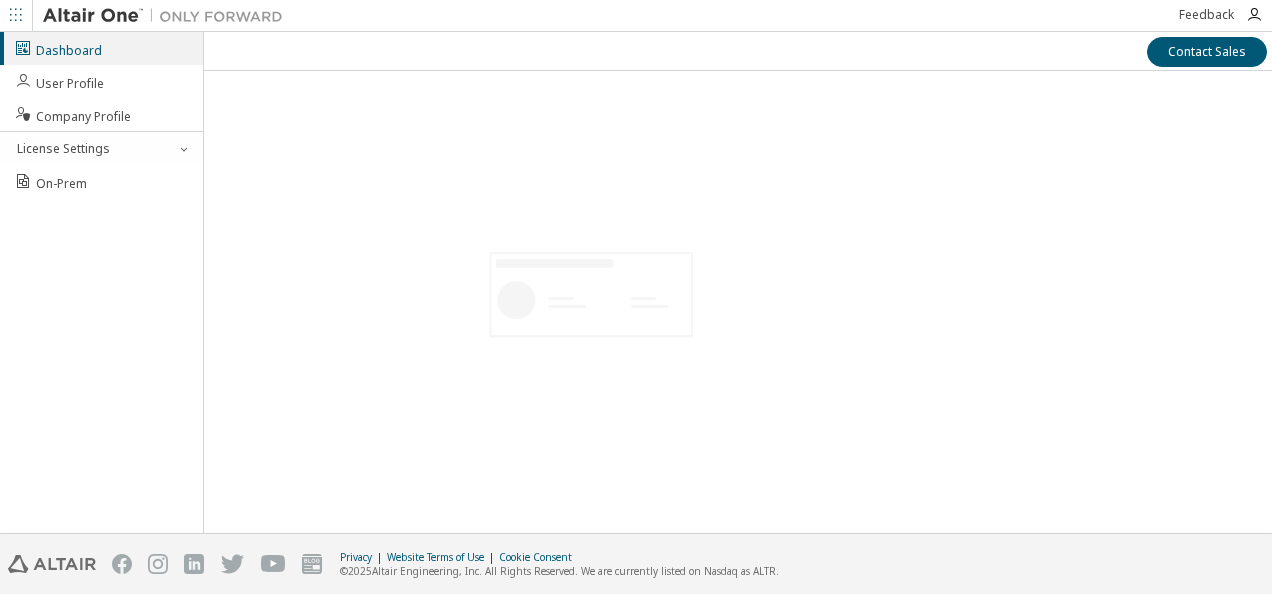 scroll, scrollTop: 0, scrollLeft: 0, axis: both 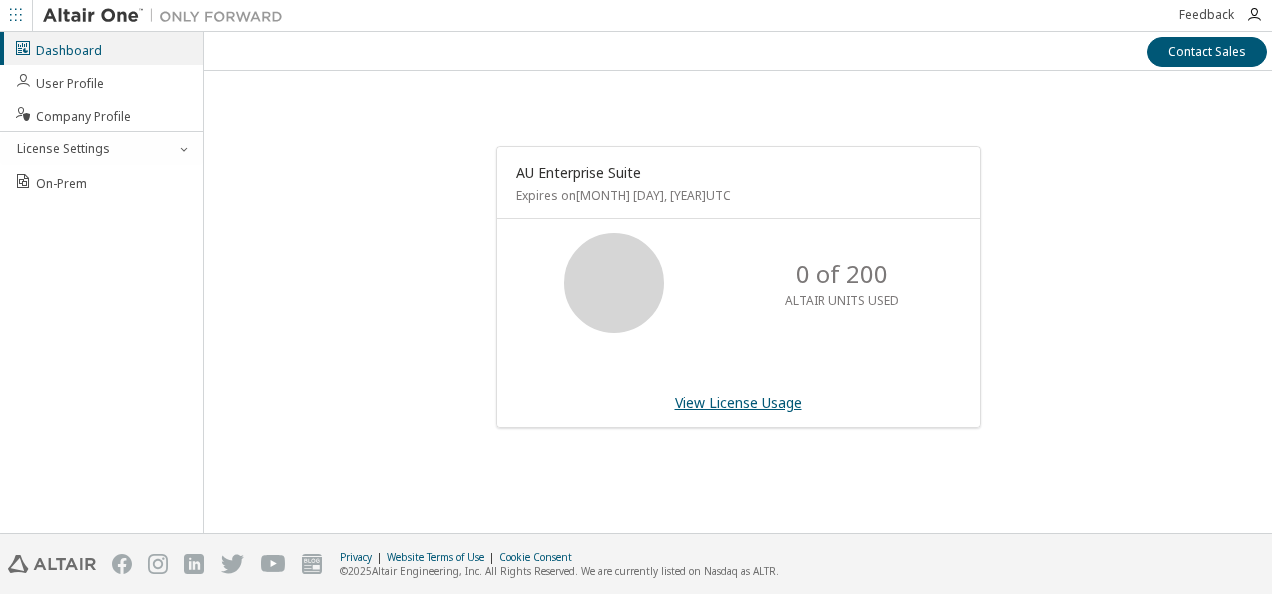 click on "View License Usage" at bounding box center [738, 402] 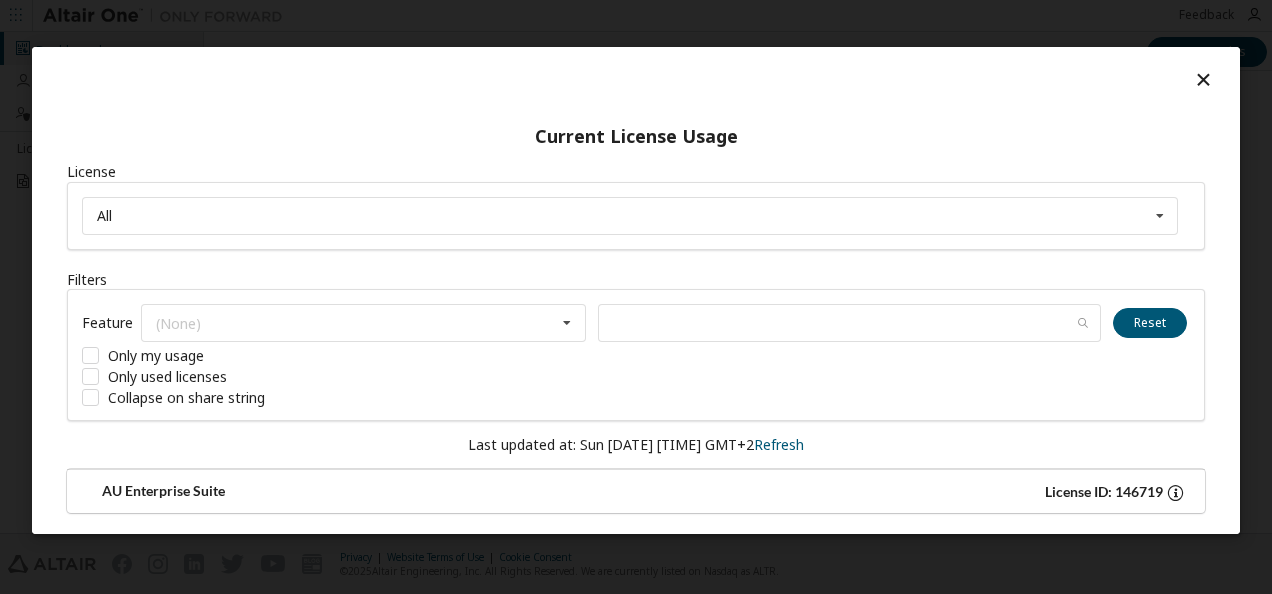 click at bounding box center [1175, 491] 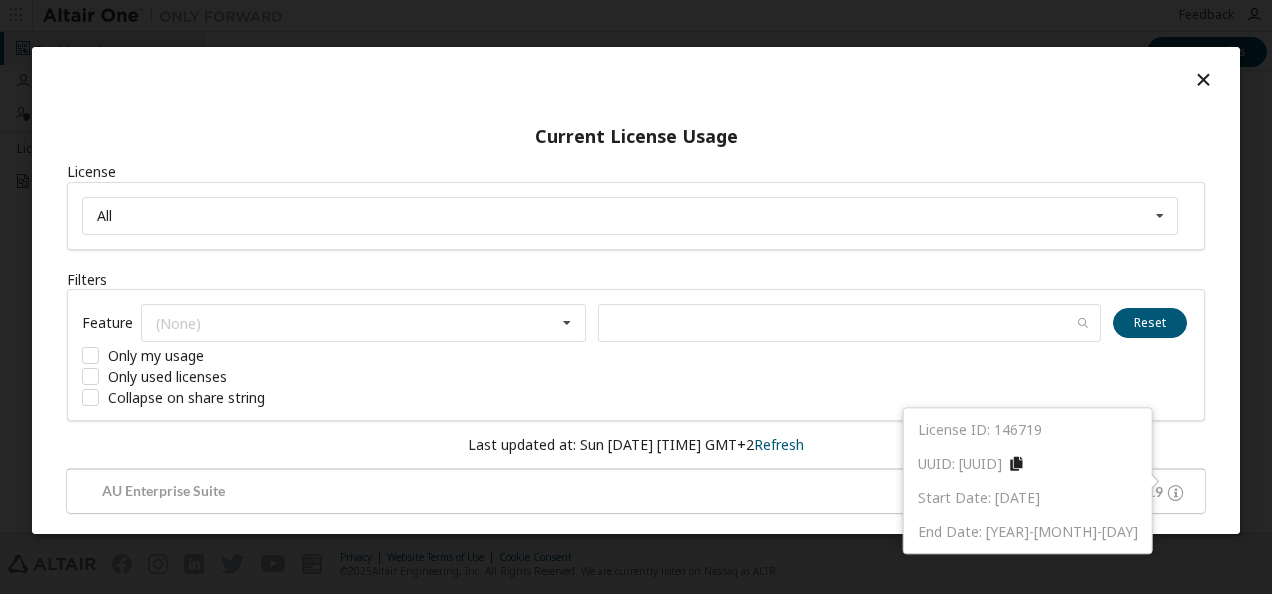 click at bounding box center [1018, 463] 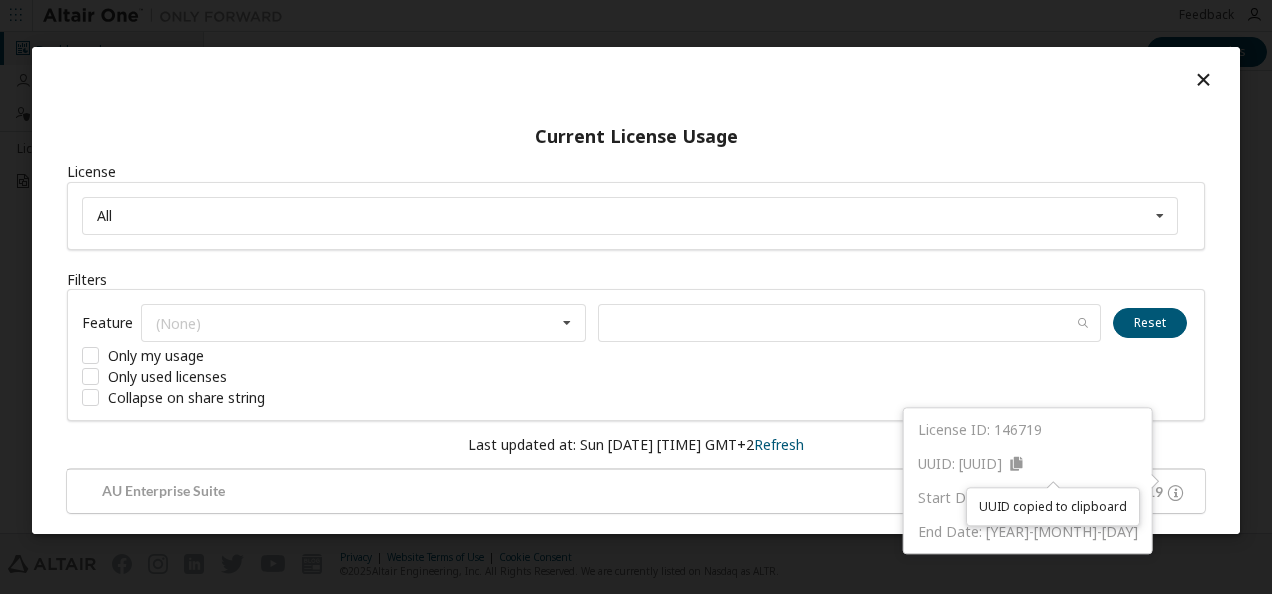 click at bounding box center [636, 84] 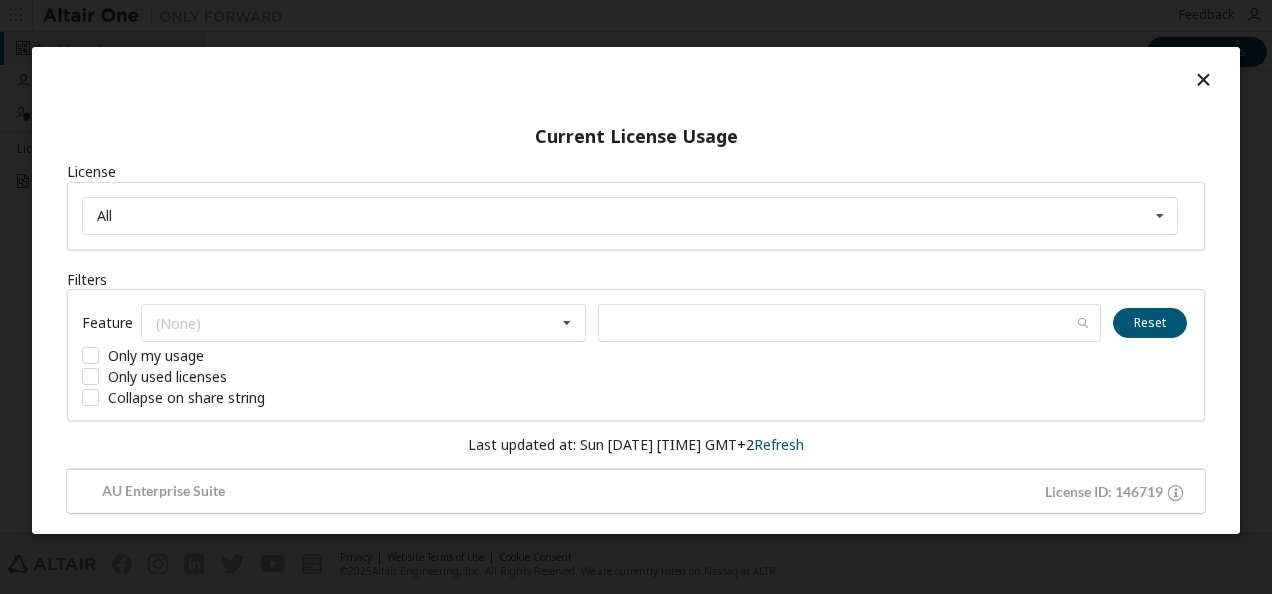 click at bounding box center (1203, 78) 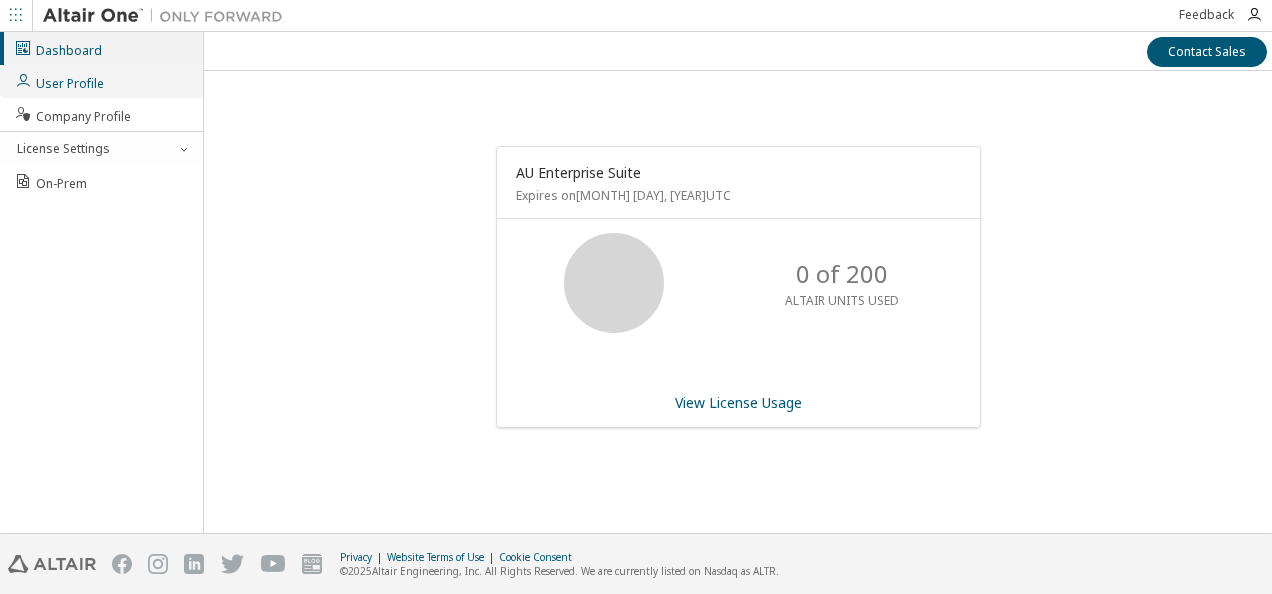 click on "User Profile" at bounding box center (101, 81) 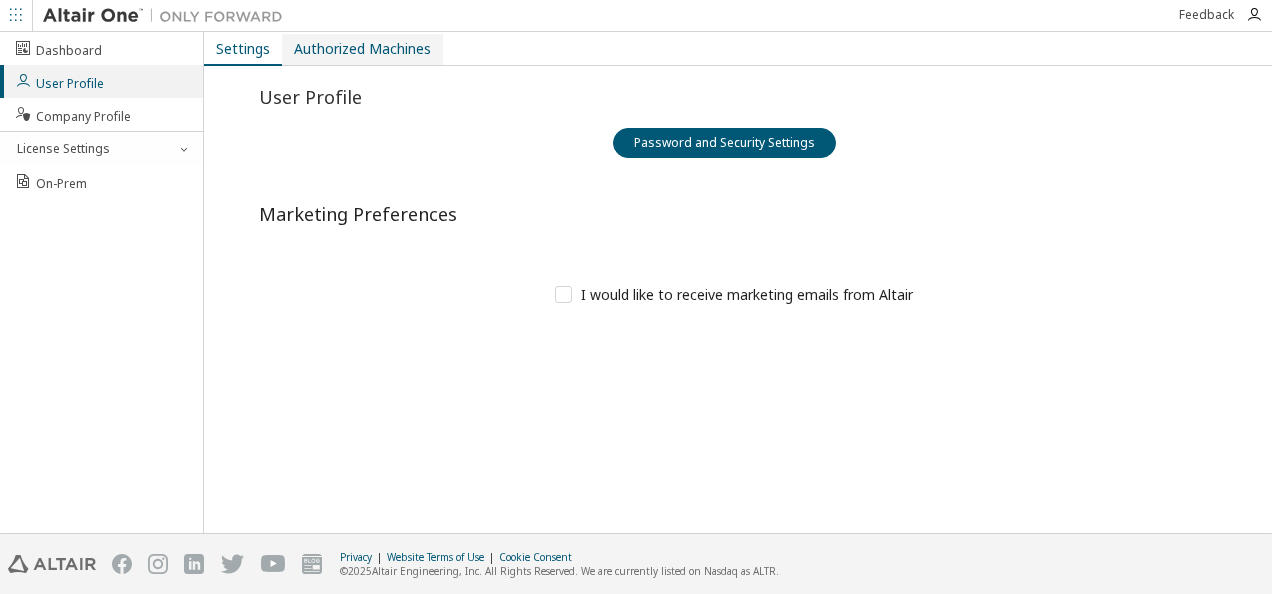 click on "Authorized Machines" at bounding box center [362, 49] 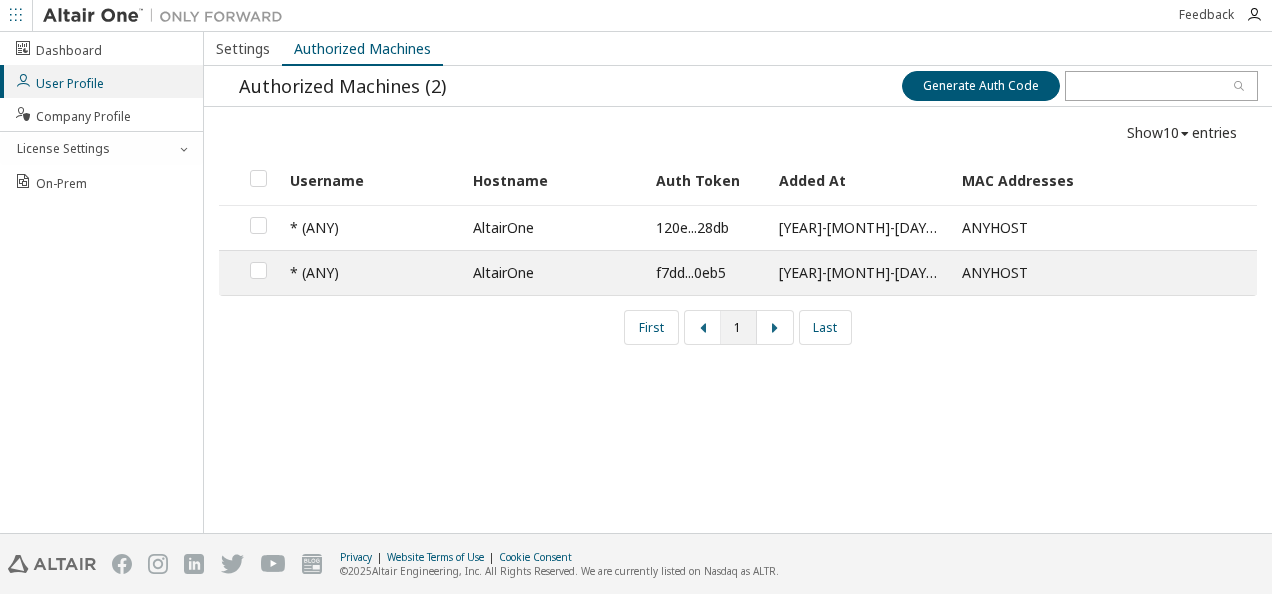 click on "[DATETIME]" at bounding box center [859, 228] 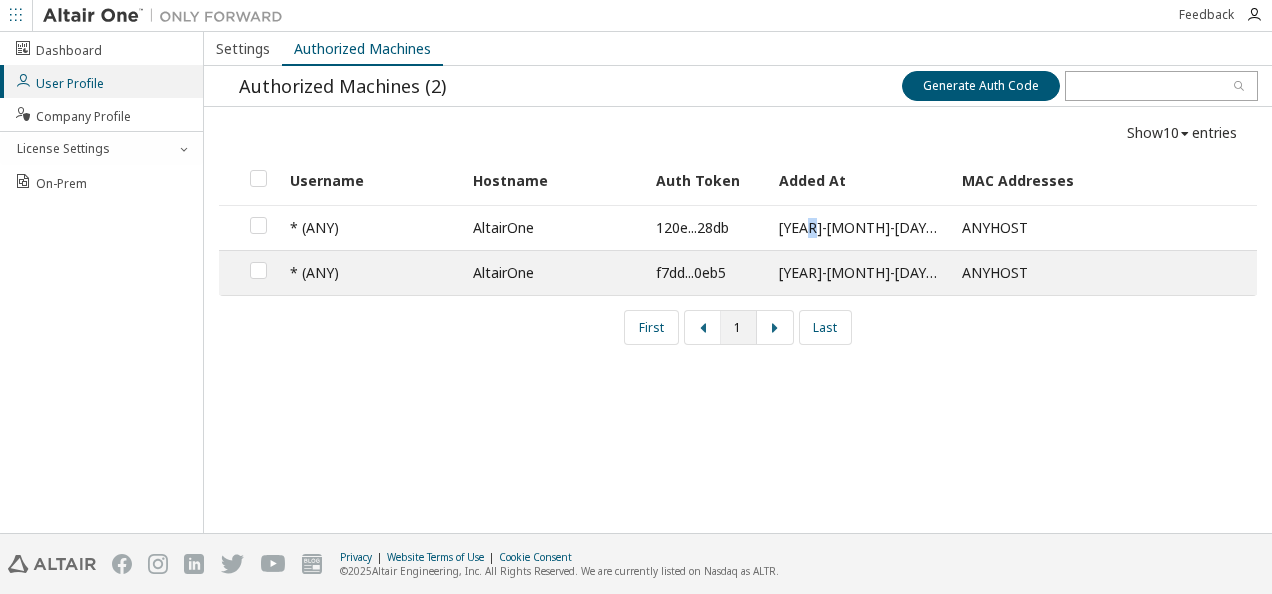 click on "[DATETIME]" at bounding box center (859, 228) 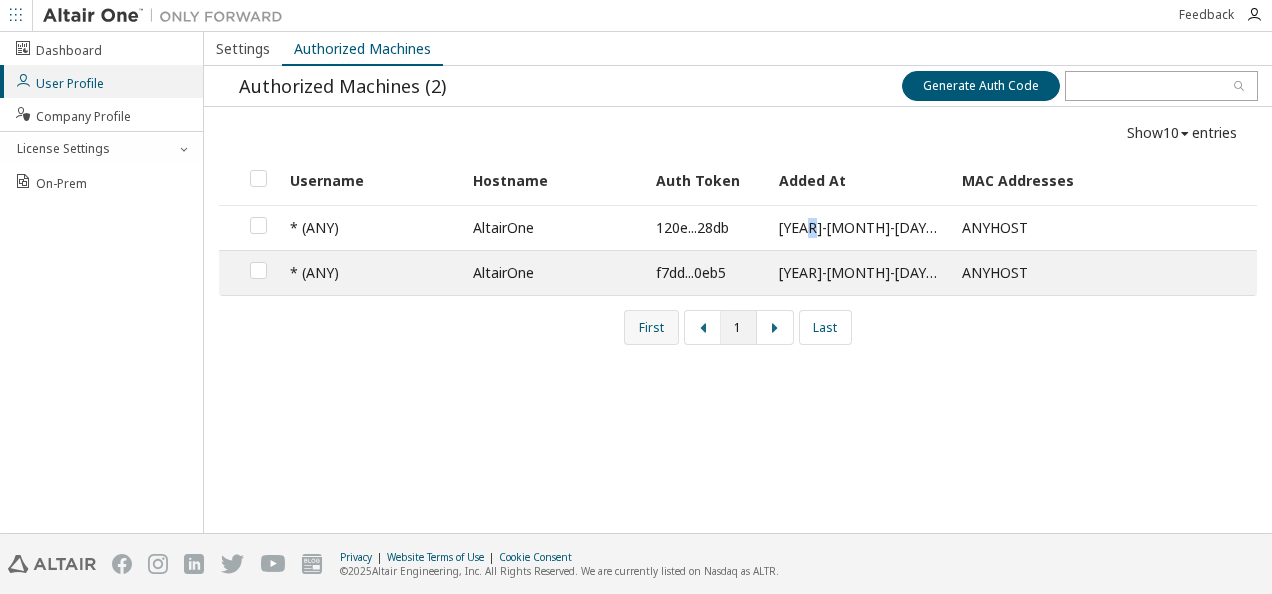 click on "First" at bounding box center (651, 327) 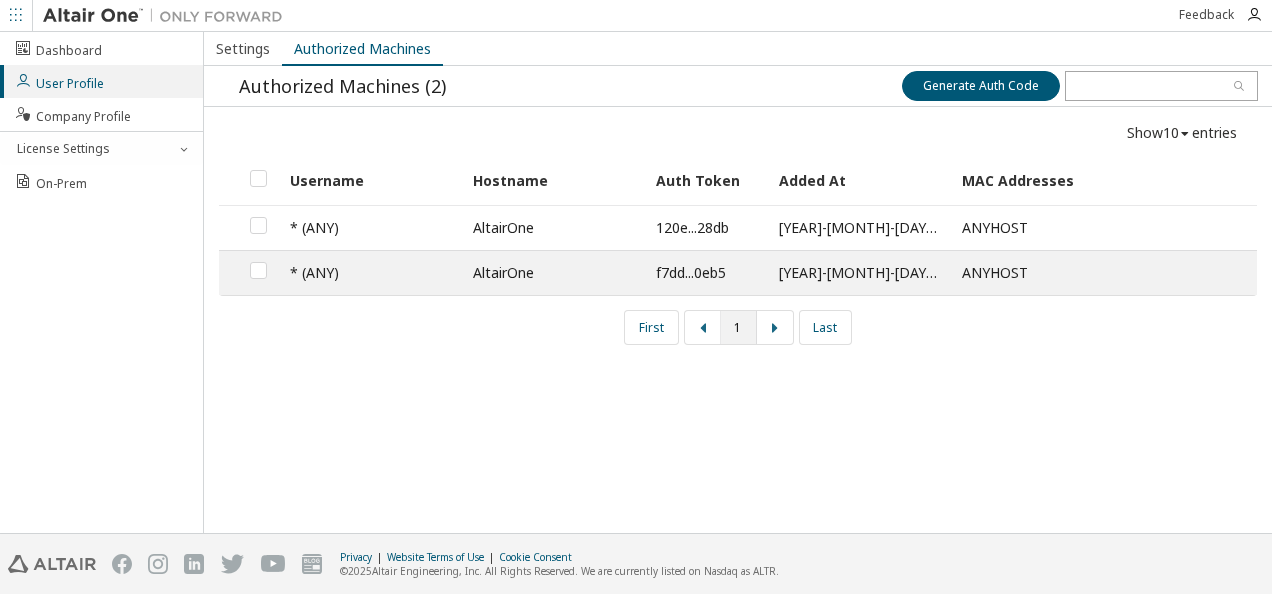 click on "[DATETIME]" at bounding box center [859, 228] 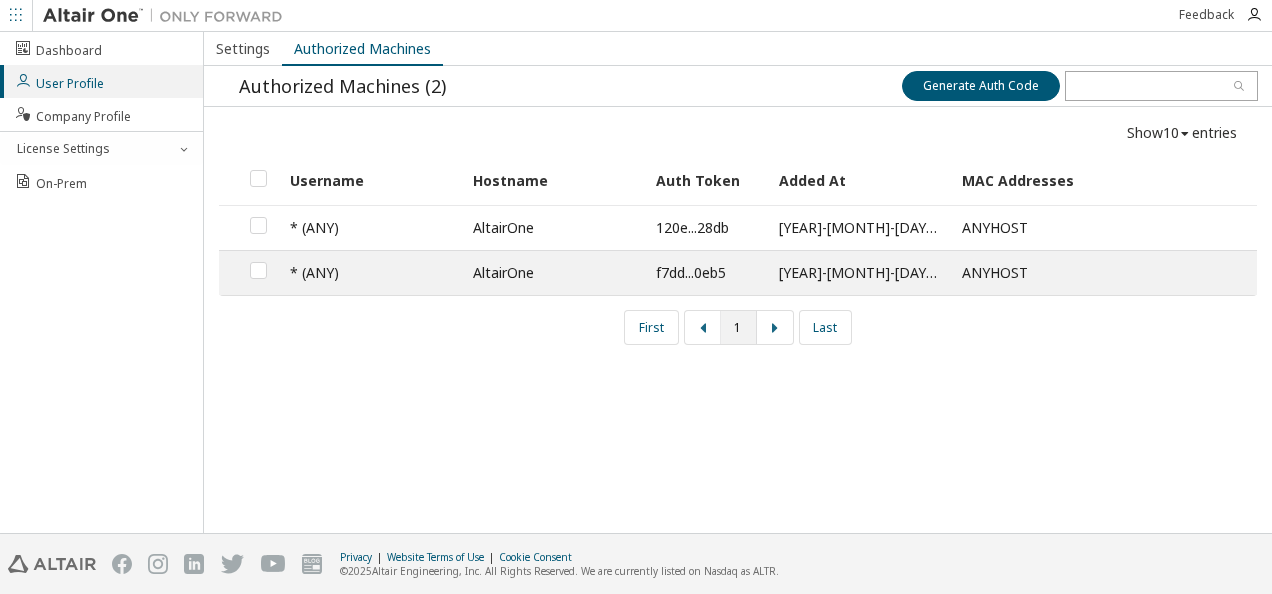 drag, startPoint x: 844, startPoint y: 246, endPoint x: 752, endPoint y: 250, distance: 92.086914 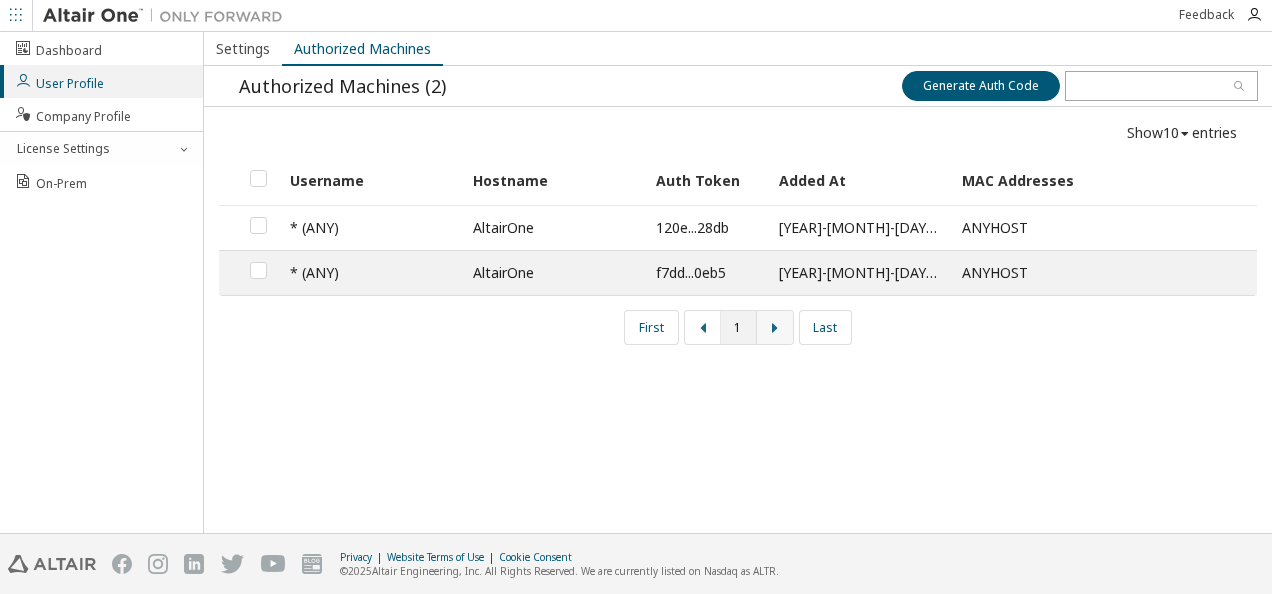 click at bounding box center (775, 327) 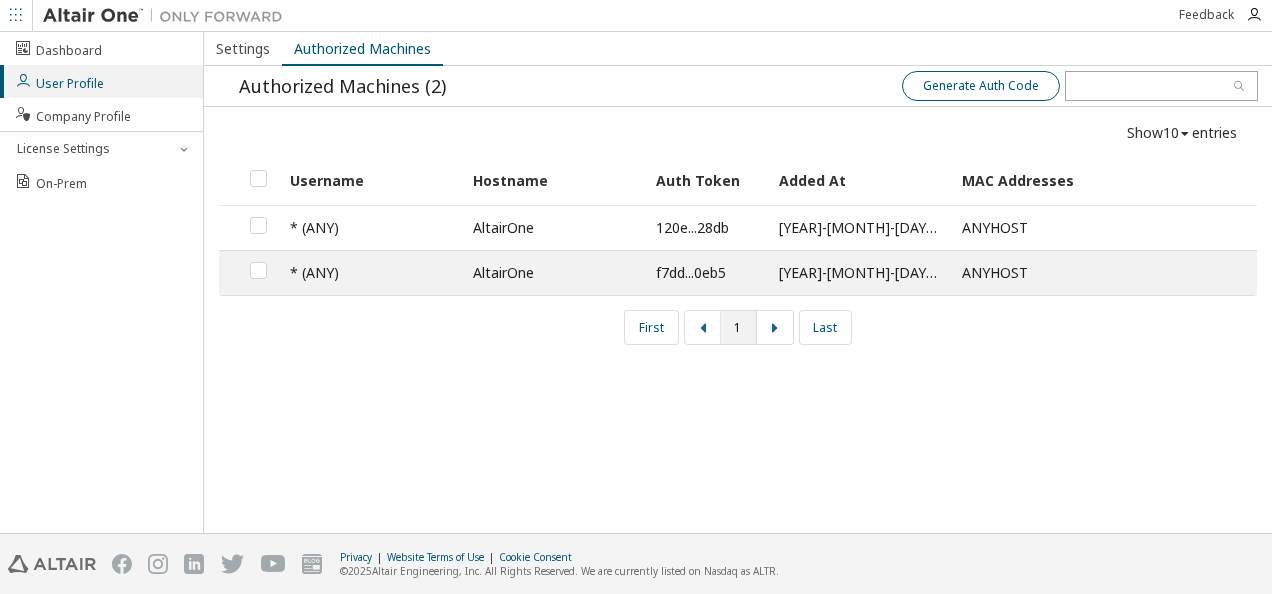 click on "Generate Auth Code" at bounding box center [981, 86] 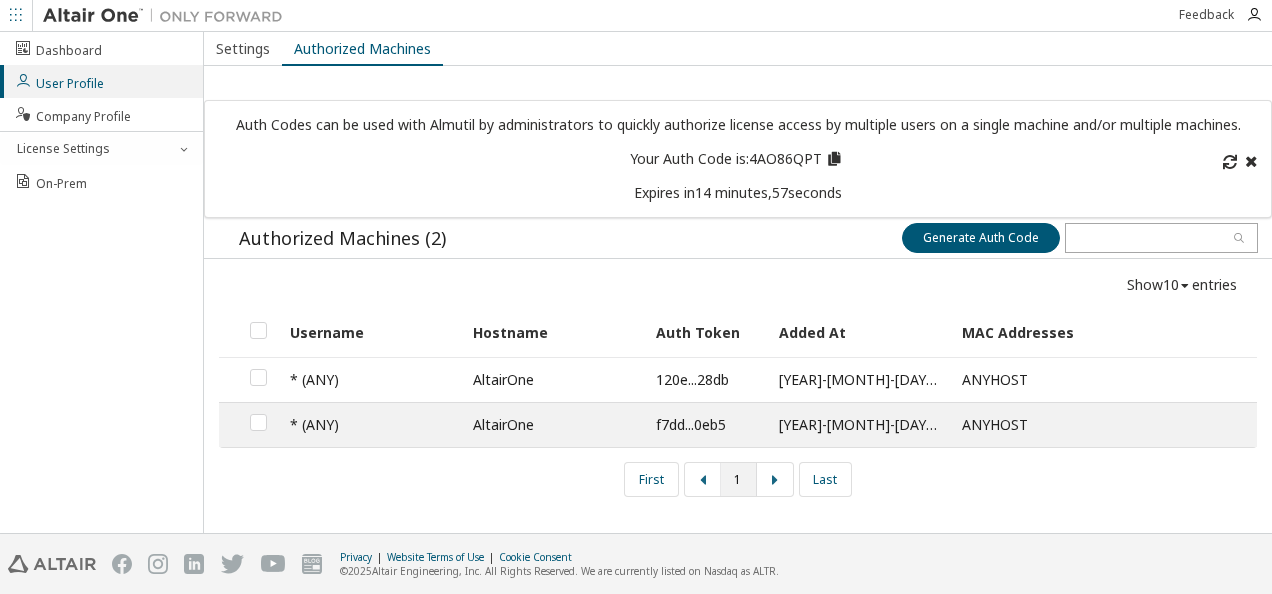 click at bounding box center [834, 156] 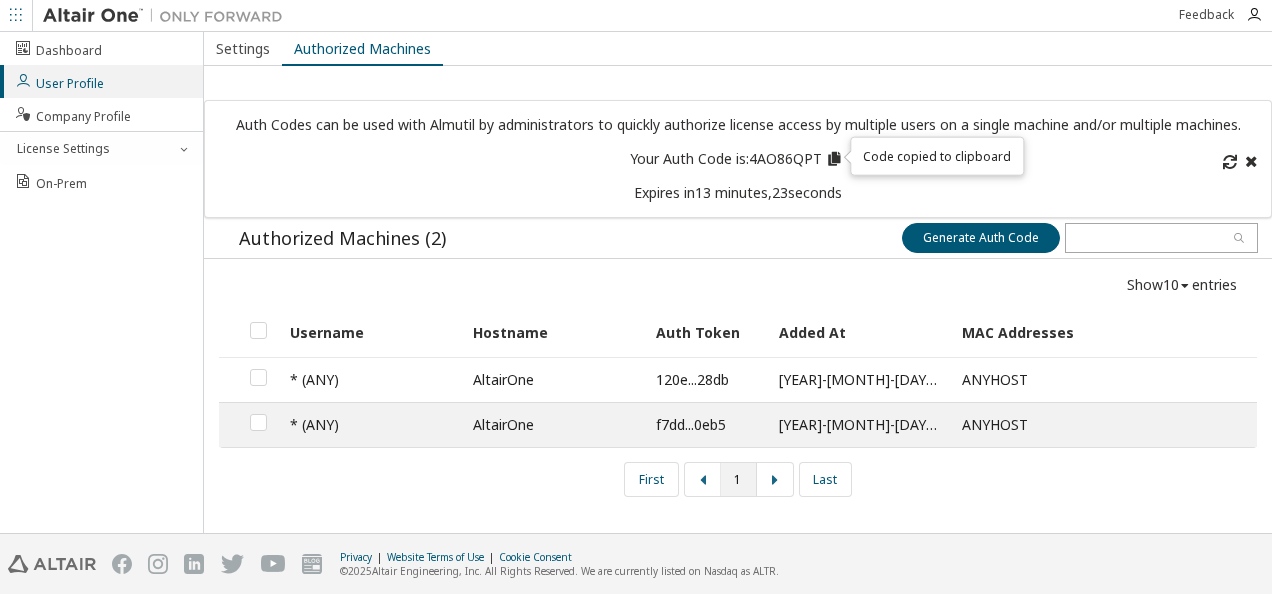 click at bounding box center (834, 156) 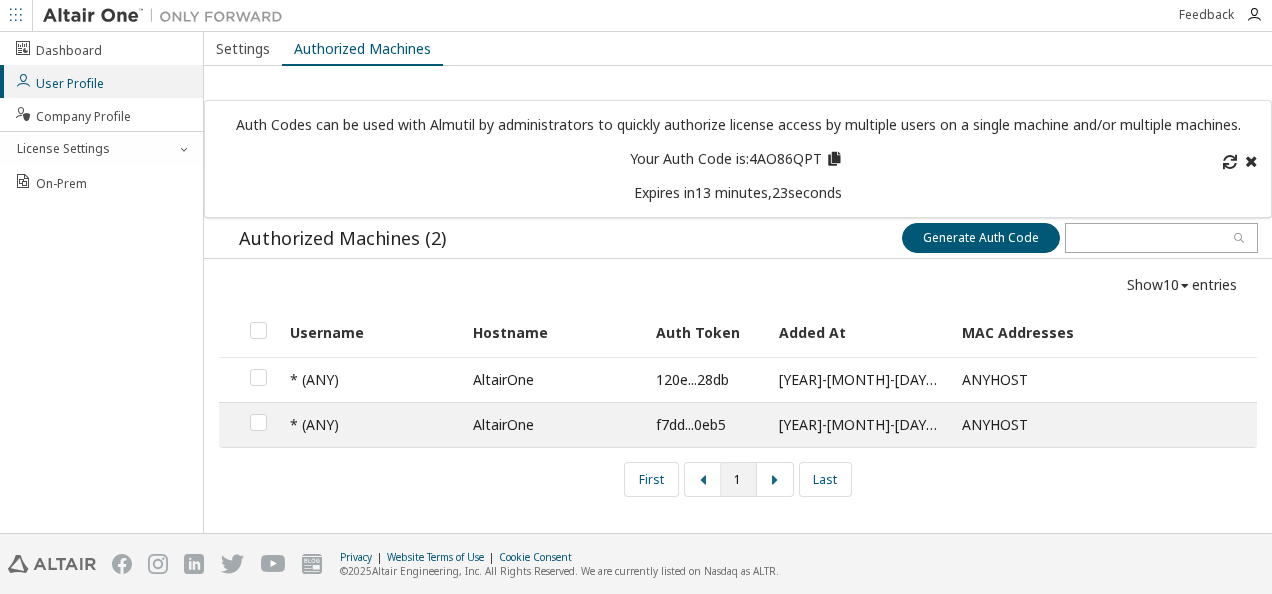 click at bounding box center [834, 156] 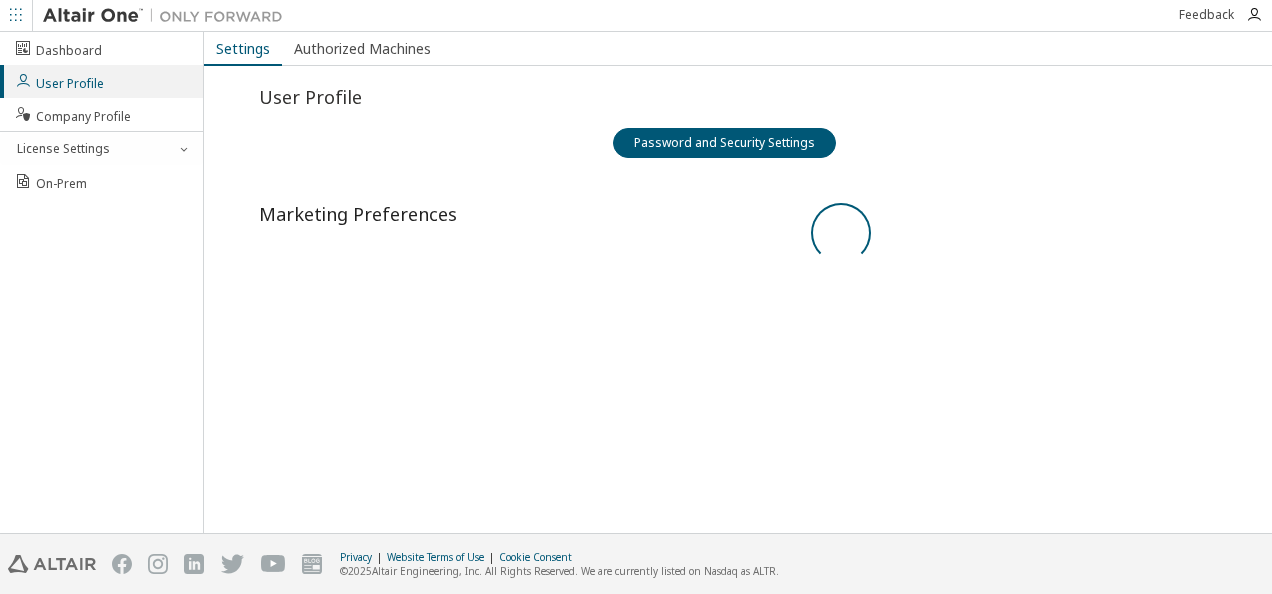 scroll, scrollTop: 0, scrollLeft: 0, axis: both 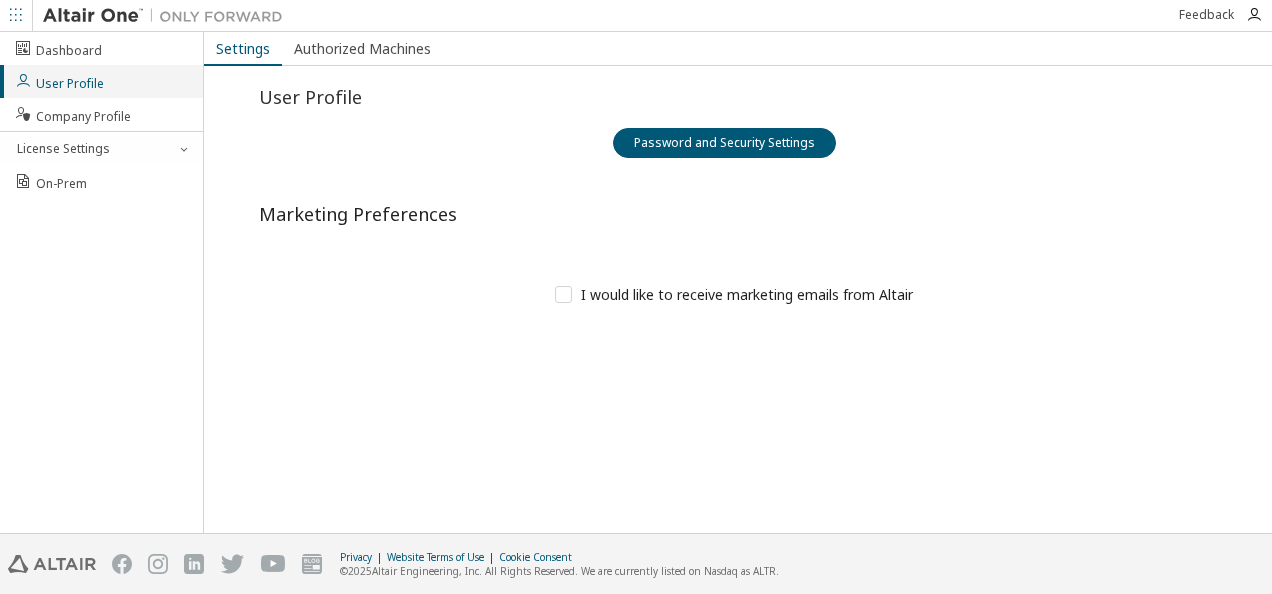 click on "User Profile" at bounding box center (101, 81) 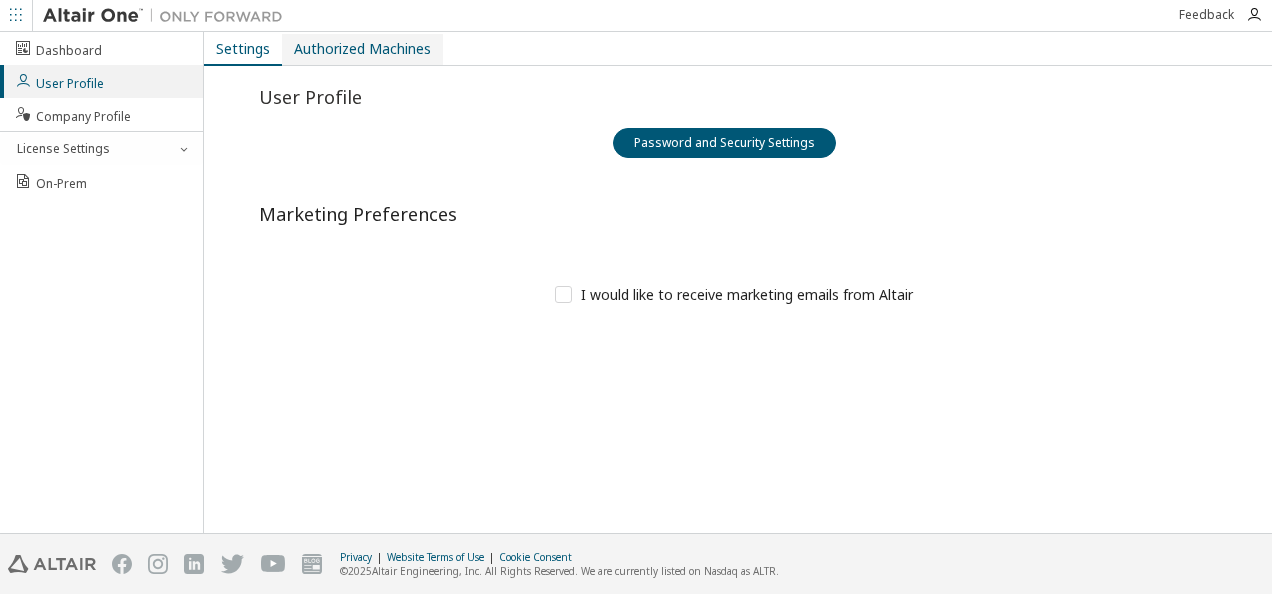 click on "Authorized Machines" at bounding box center (362, 49) 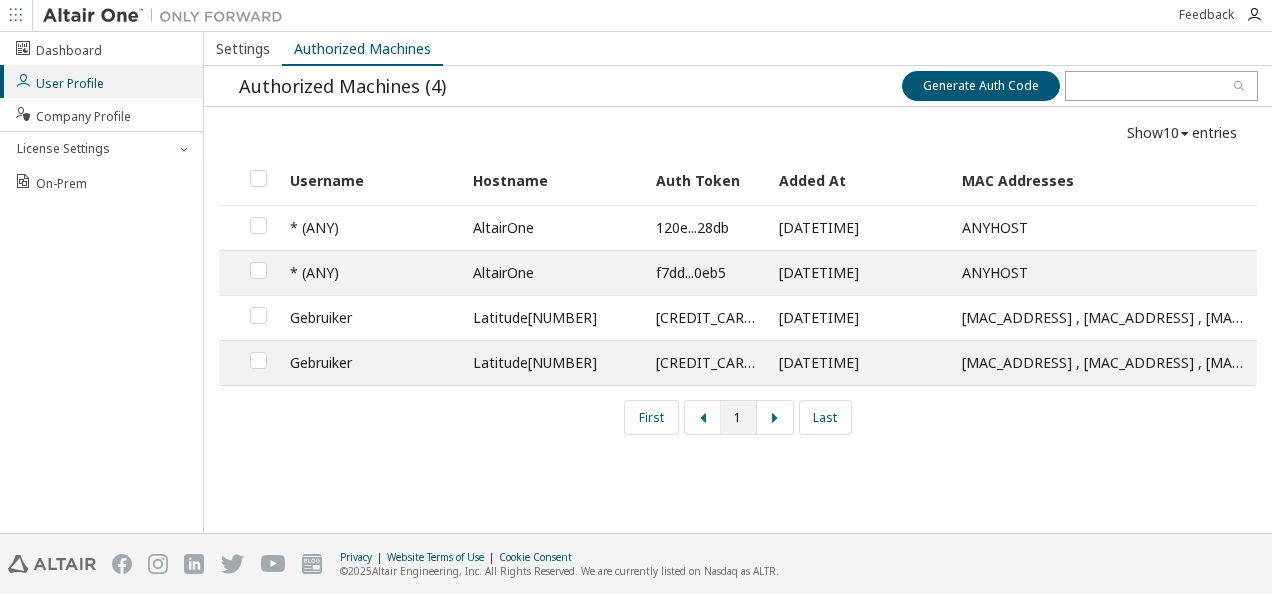 click on "Latitude[NUMBER]" at bounding box center [553, 317] 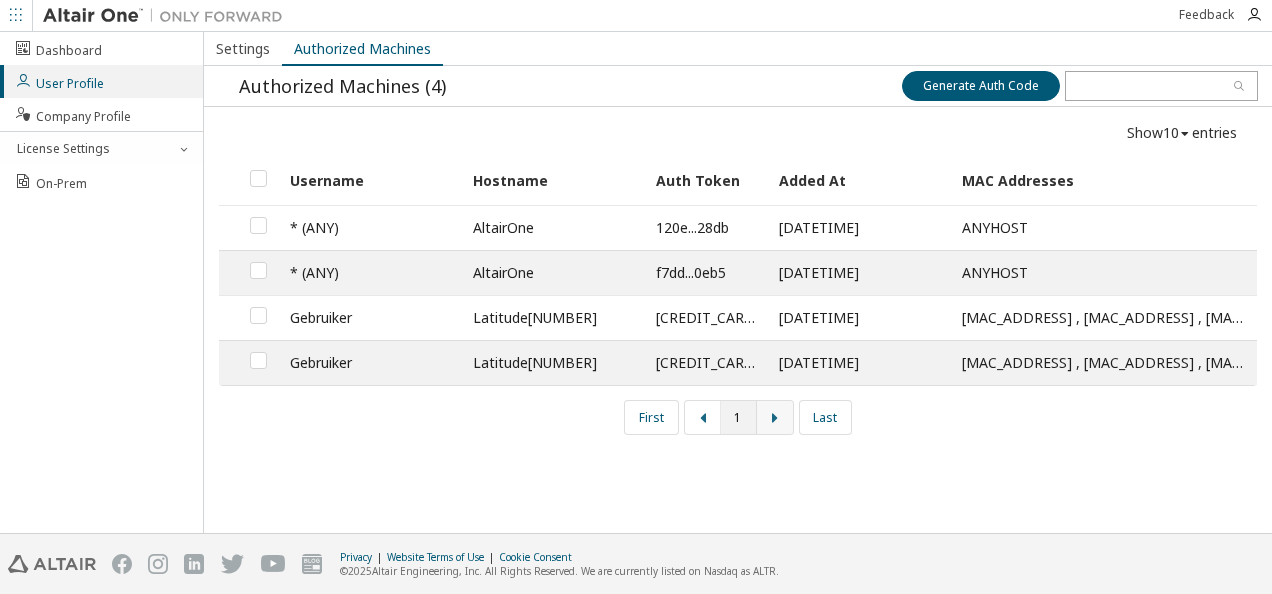 click at bounding box center [775, 417] 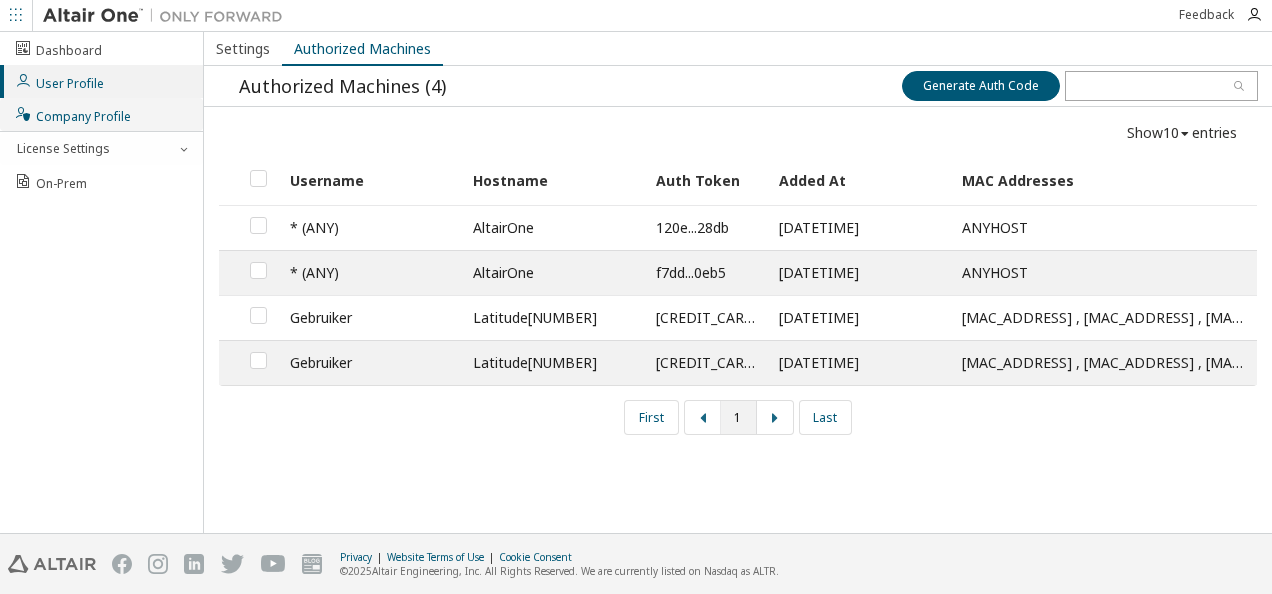 click on "Company Profile" at bounding box center (72, 114) 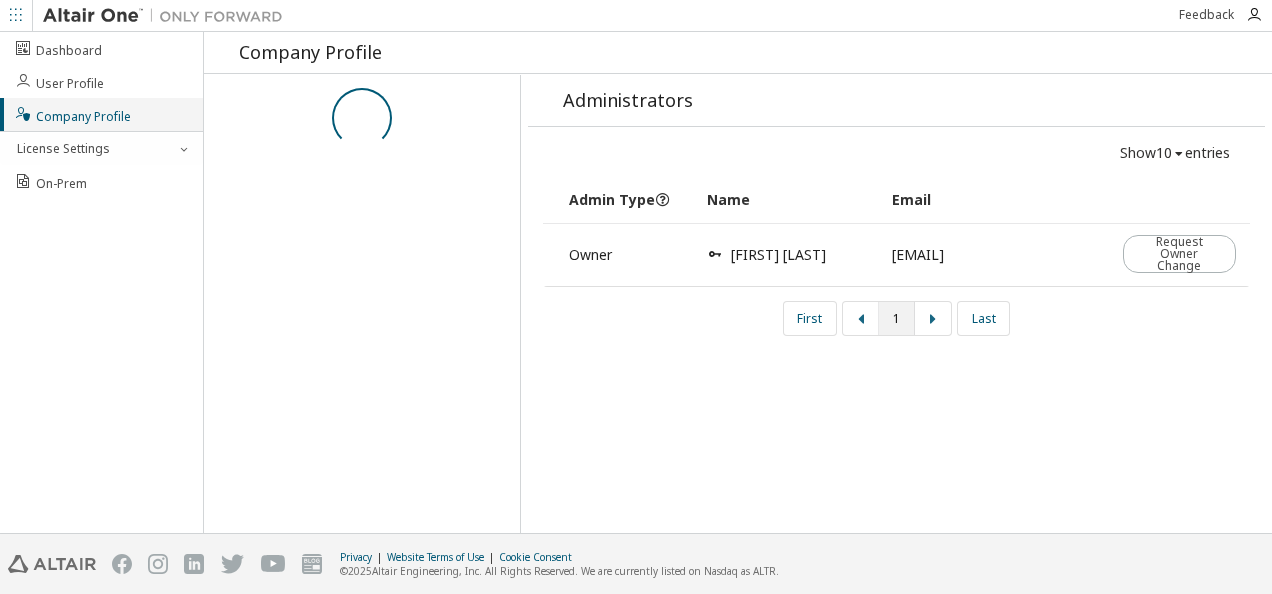 click on "Company Profile" at bounding box center [101, 114] 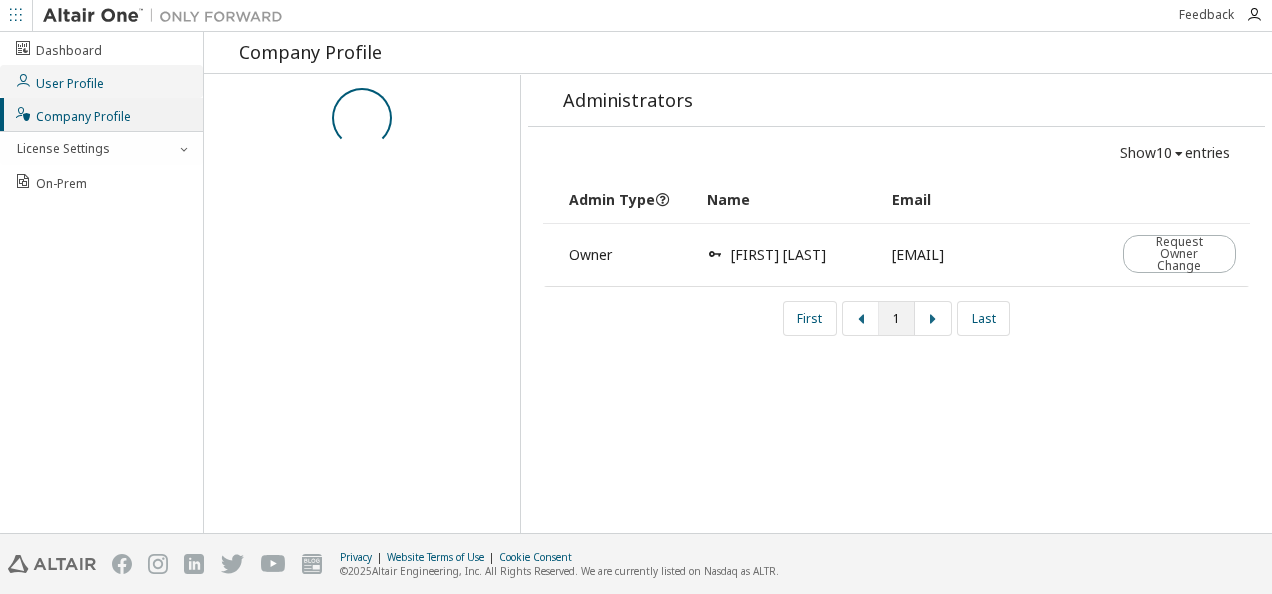 click on "User Profile" at bounding box center (101, 81) 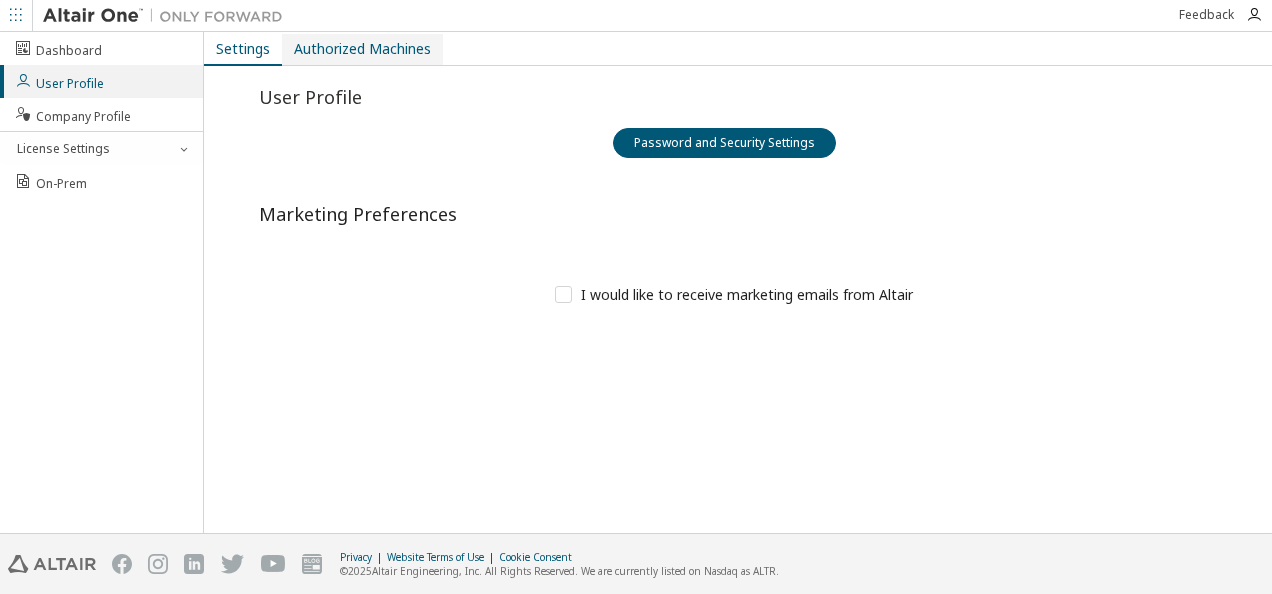 click on "Authorized Machines" at bounding box center (362, 49) 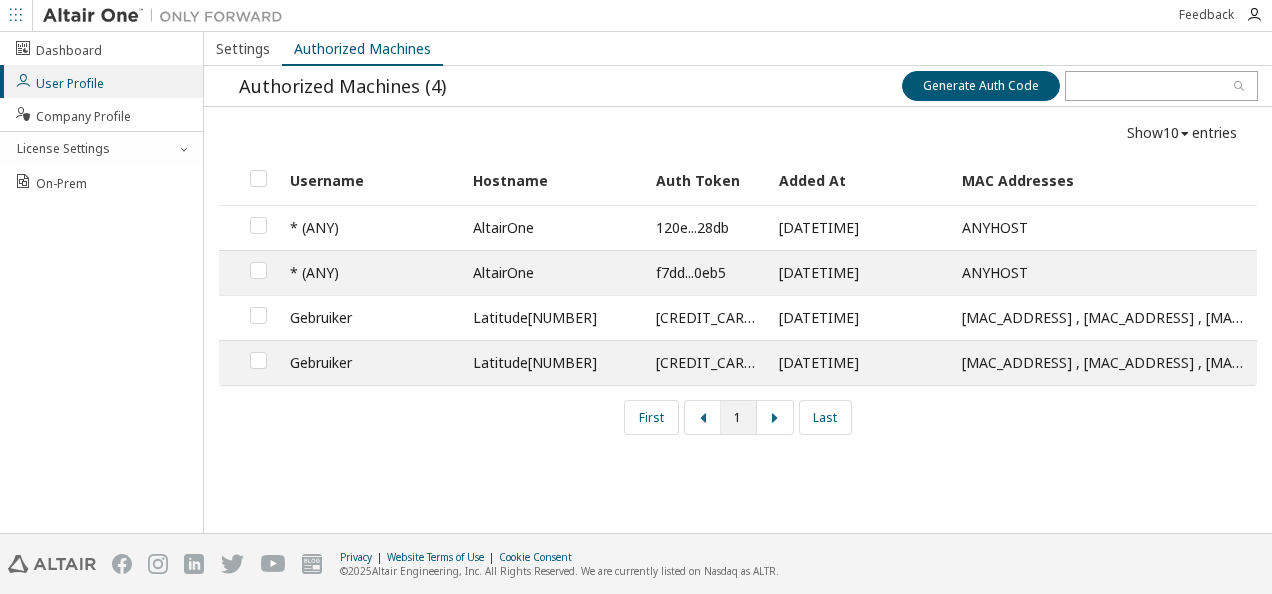 click on "Authorized Machines (4)" at bounding box center (561, 86) 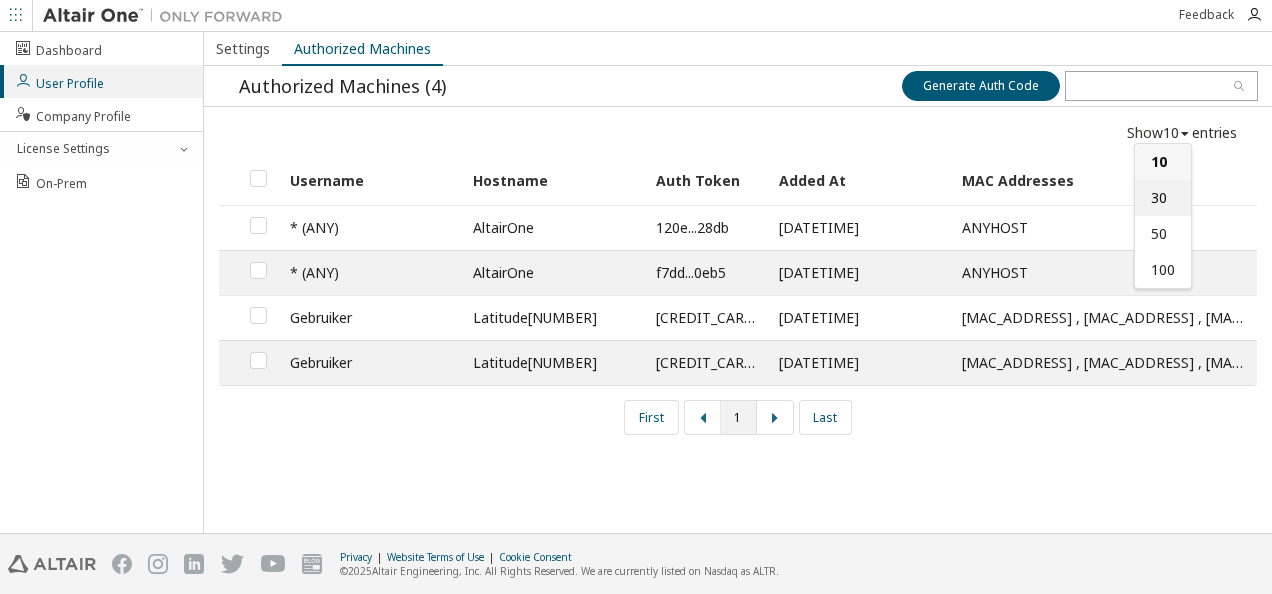 click on "30" at bounding box center (1163, 198) 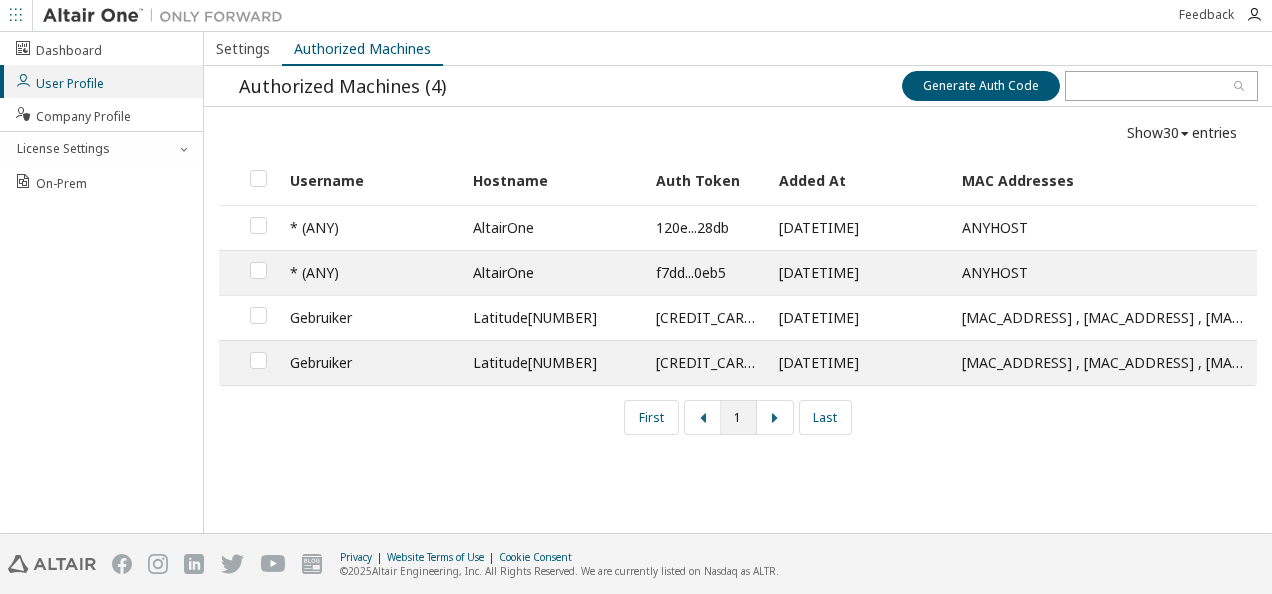 click at bounding box center (1185, 134) 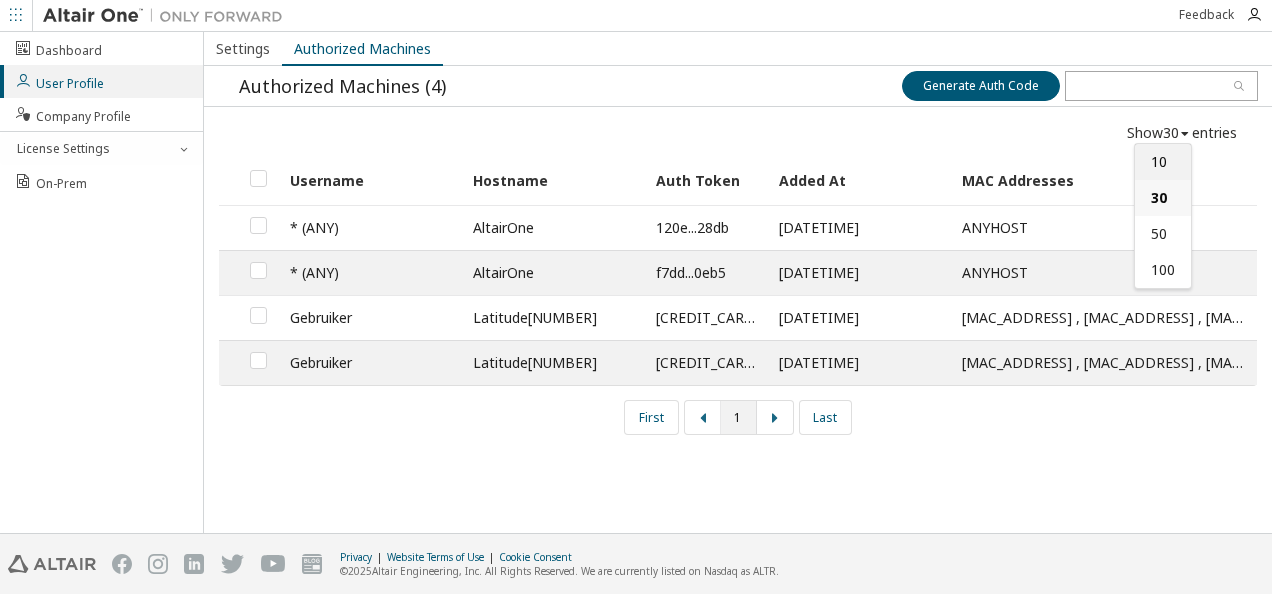 click on "10" at bounding box center (1163, 162) 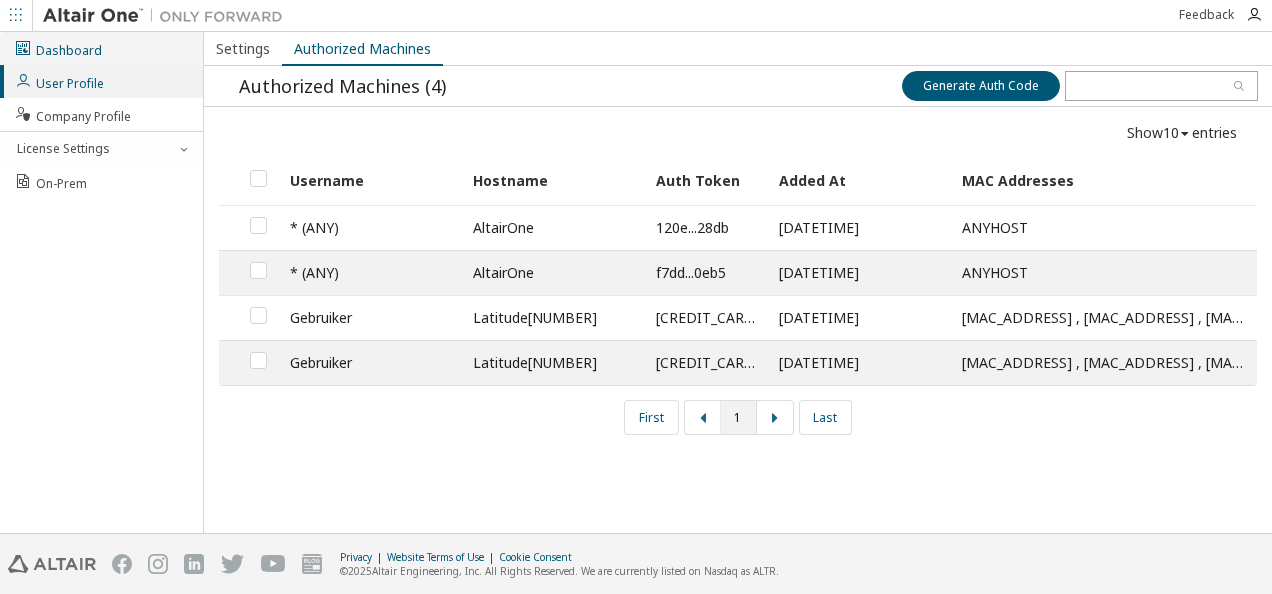 click on "Dashboard" at bounding box center [101, 48] 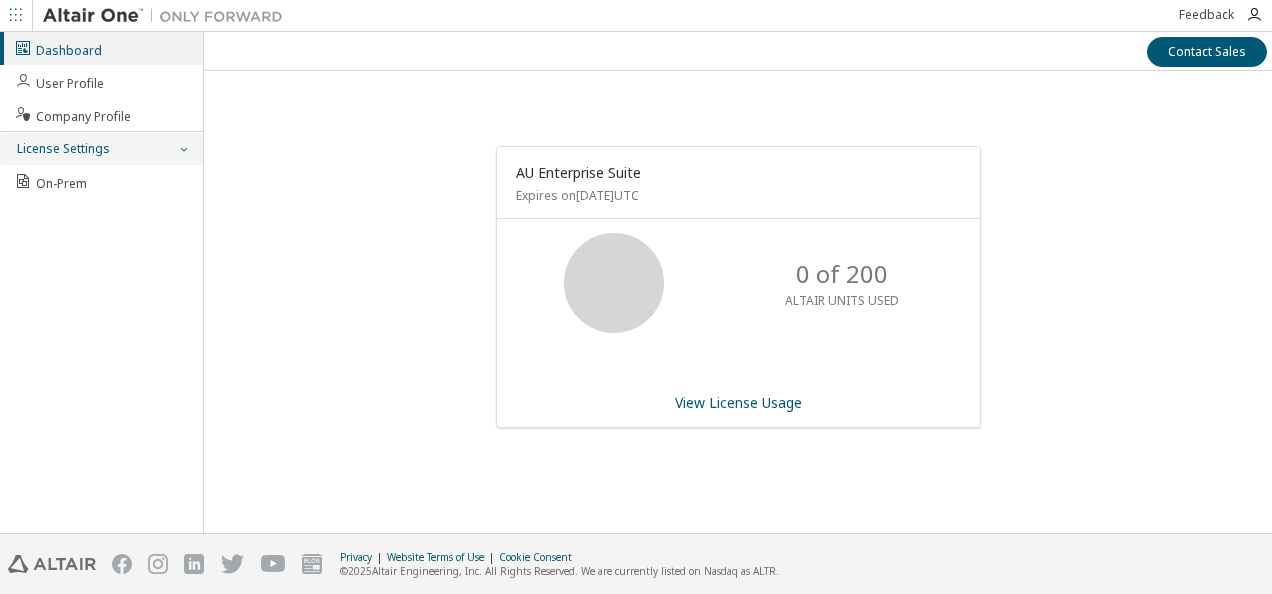 click on "License Settings" at bounding box center (62, 149) 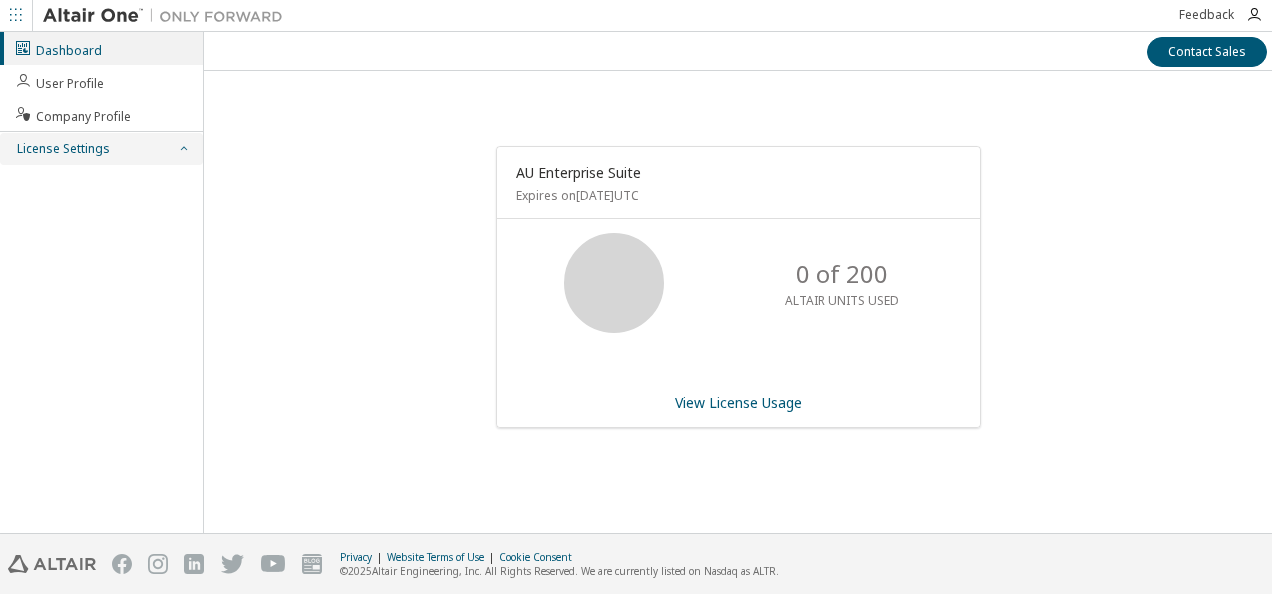 click on "License Settings" at bounding box center (62, 149) 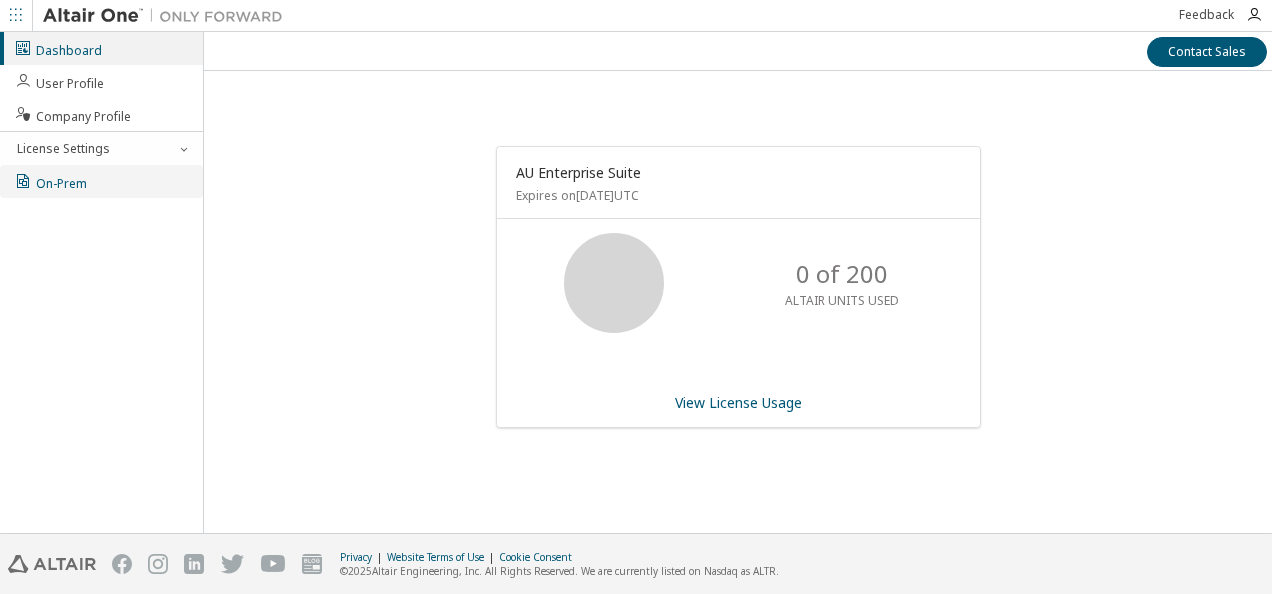 click on "On-Prem" at bounding box center (101, 181) 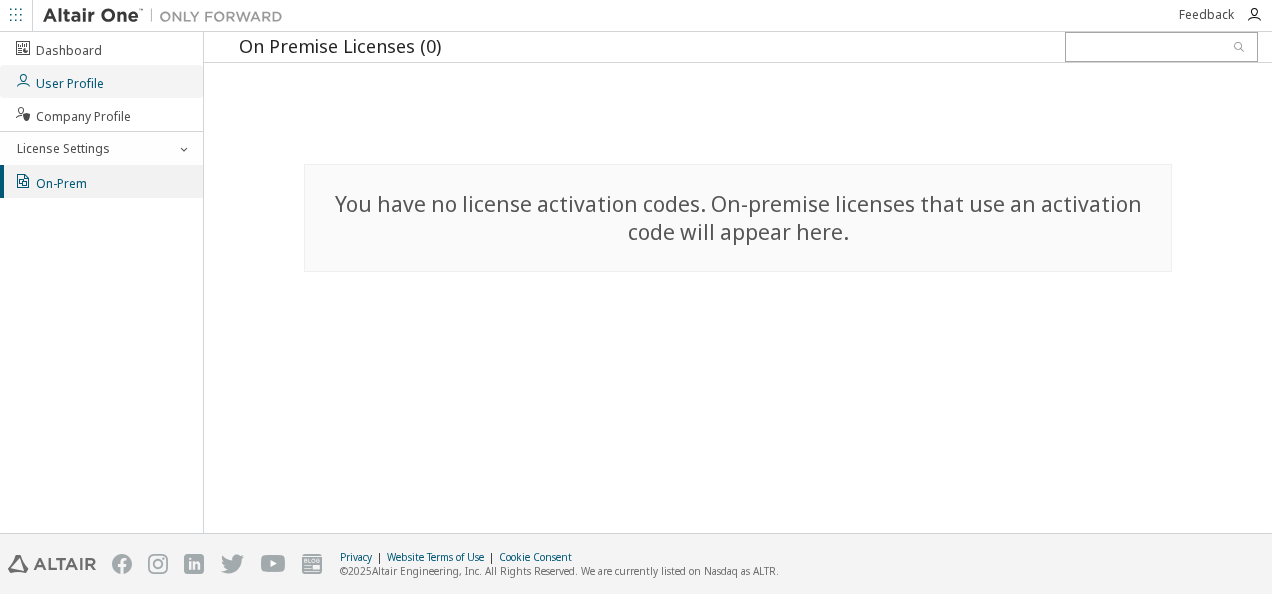 click on "User Profile" at bounding box center (59, 81) 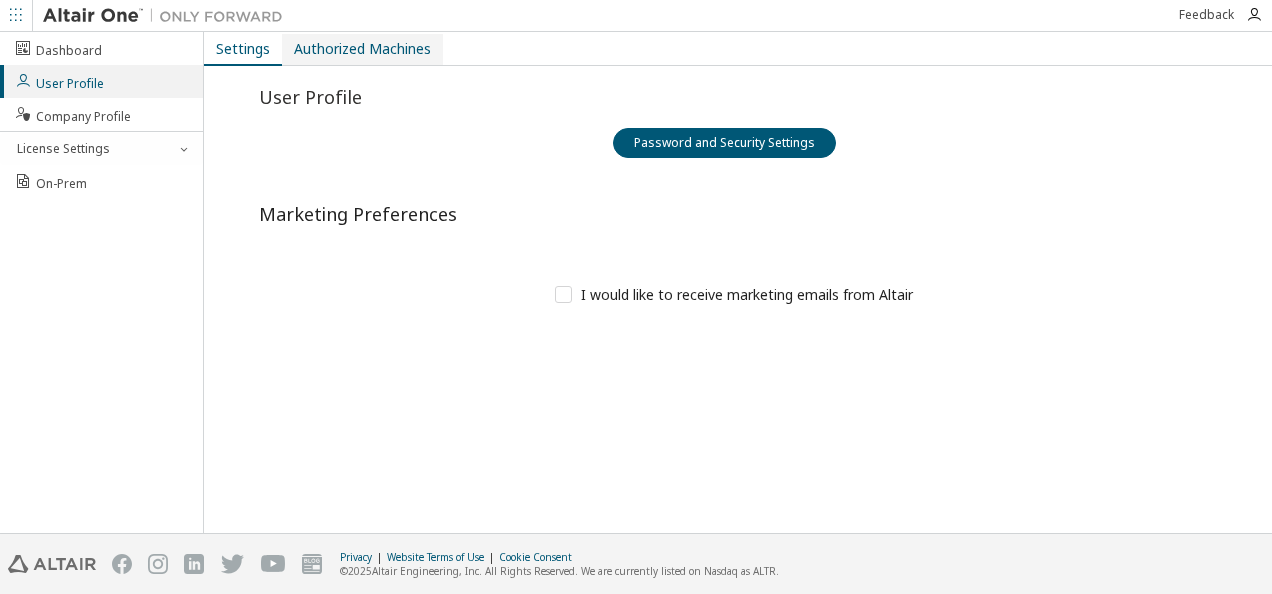 click on "Authorized Machines" at bounding box center [362, 49] 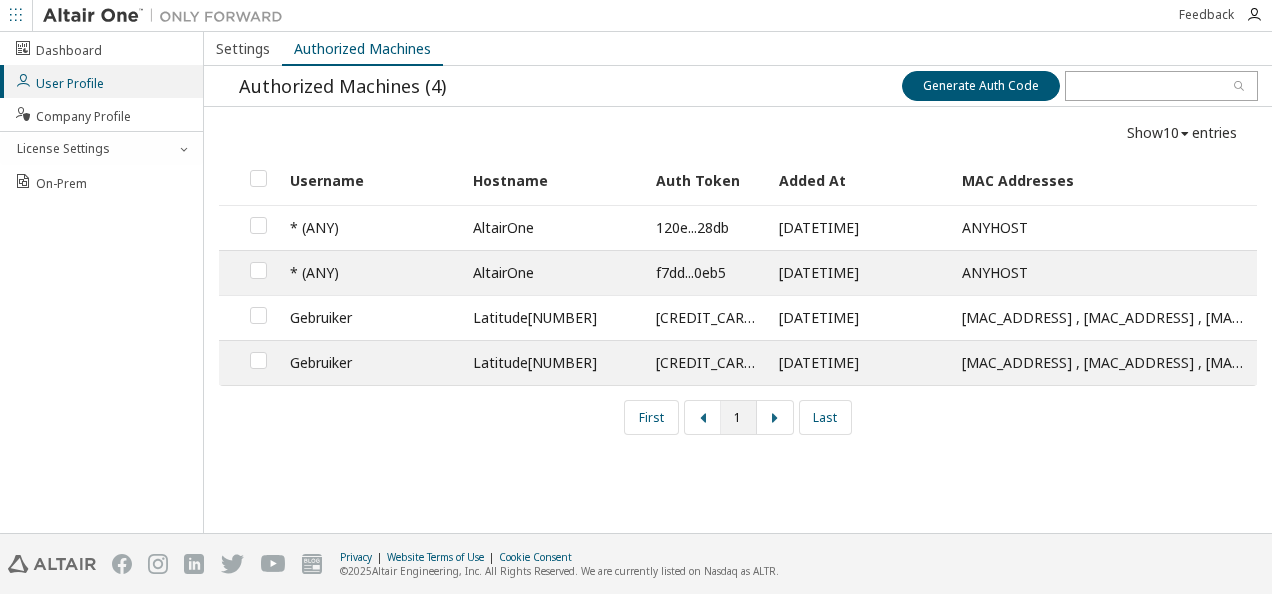 click on "AltairOne" at bounding box center (553, 228) 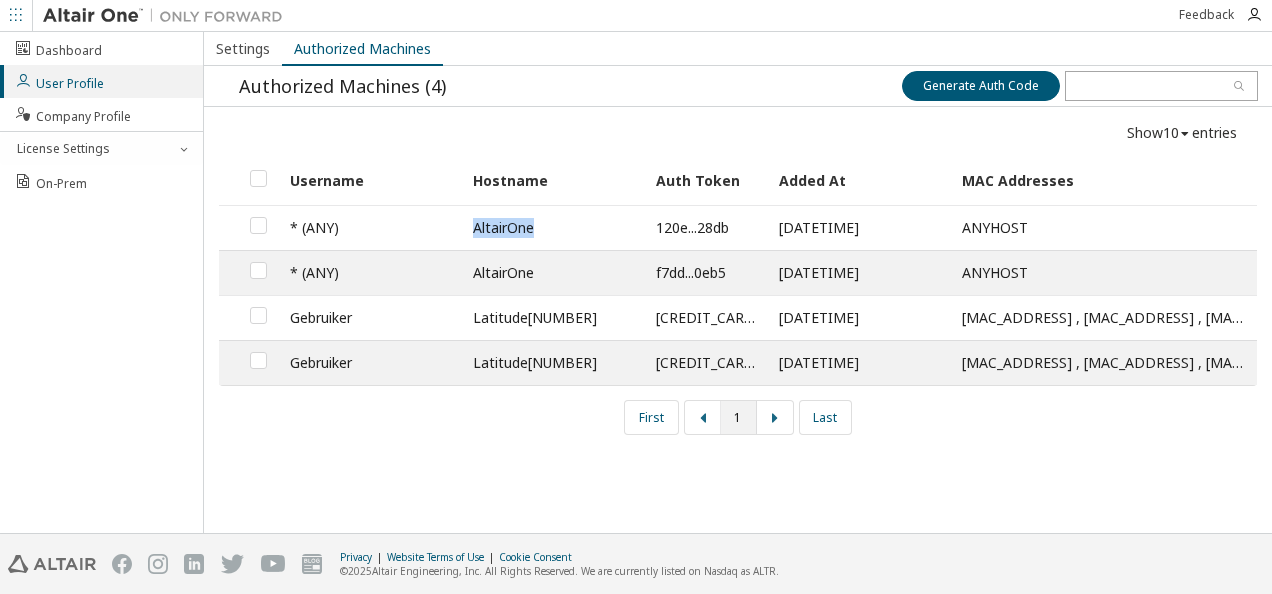 click on "AltairOne" at bounding box center [553, 228] 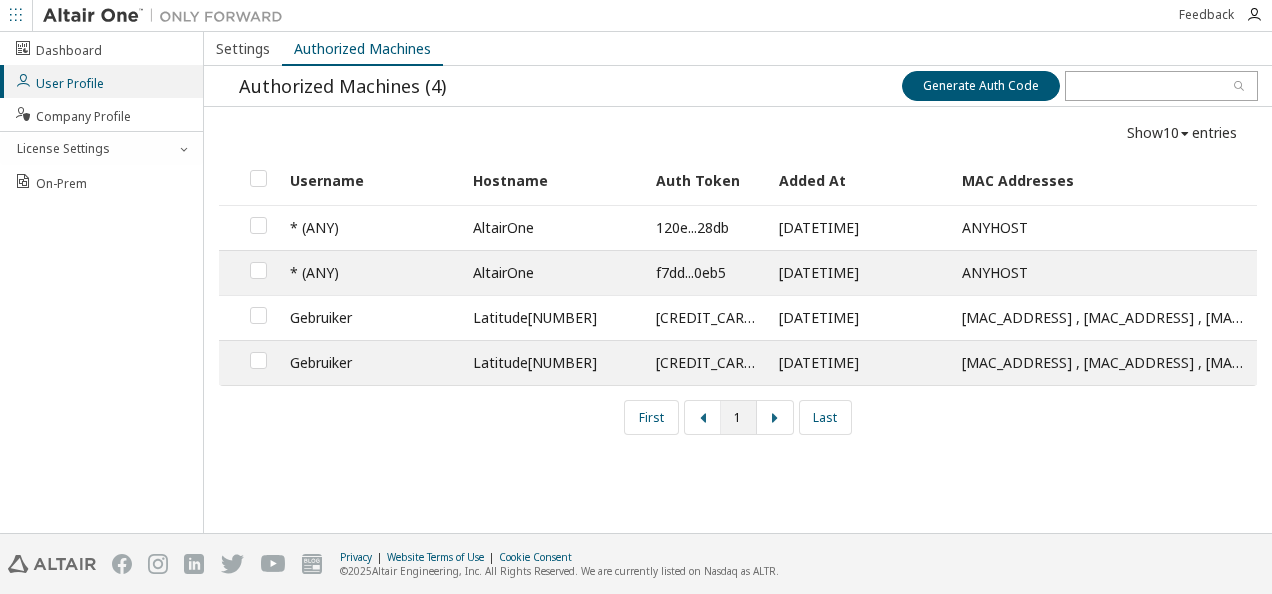 drag, startPoint x: 522, startPoint y: 222, endPoint x: 470, endPoint y: 259, distance: 63.82006 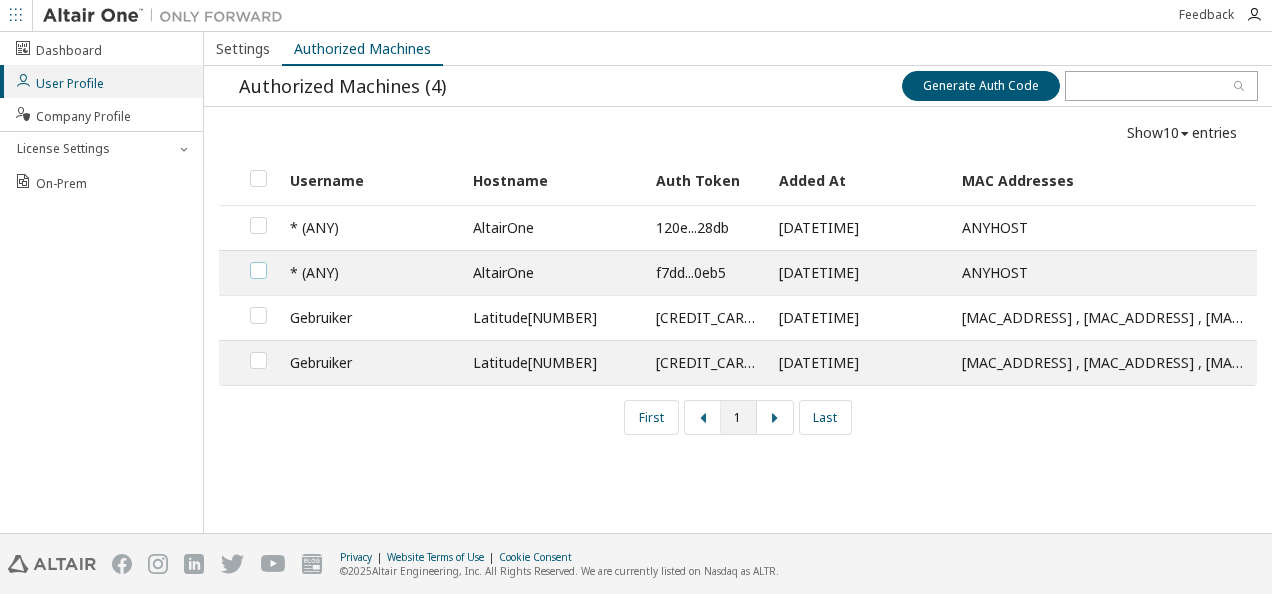 click at bounding box center [258, 262] 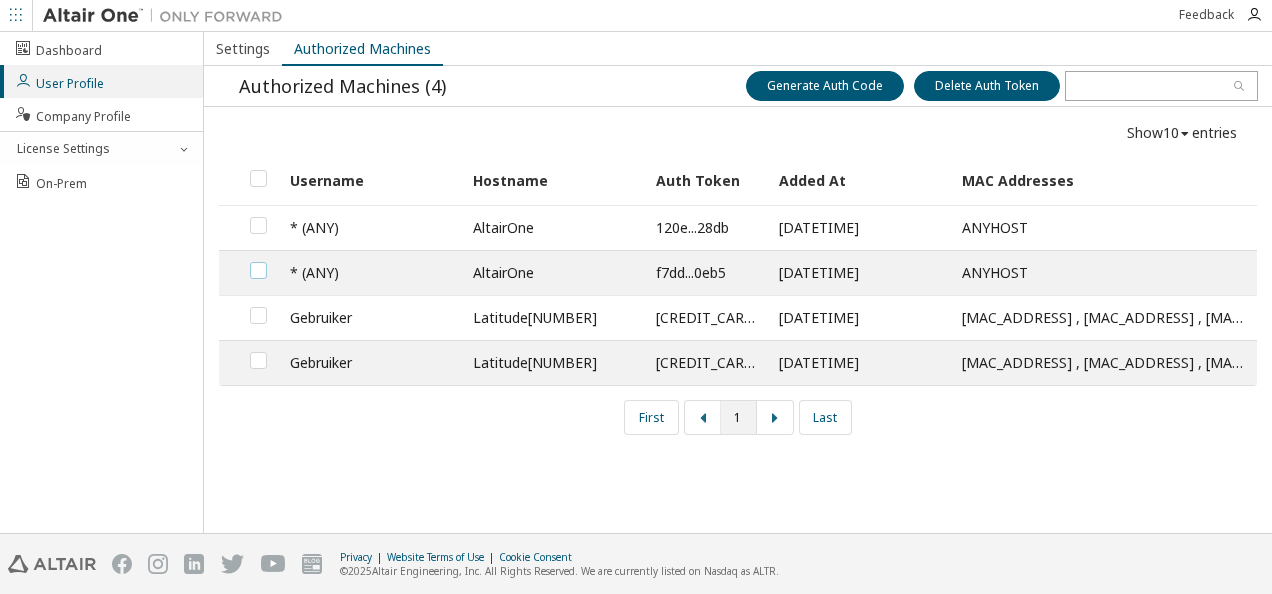 click at bounding box center (258, 262) 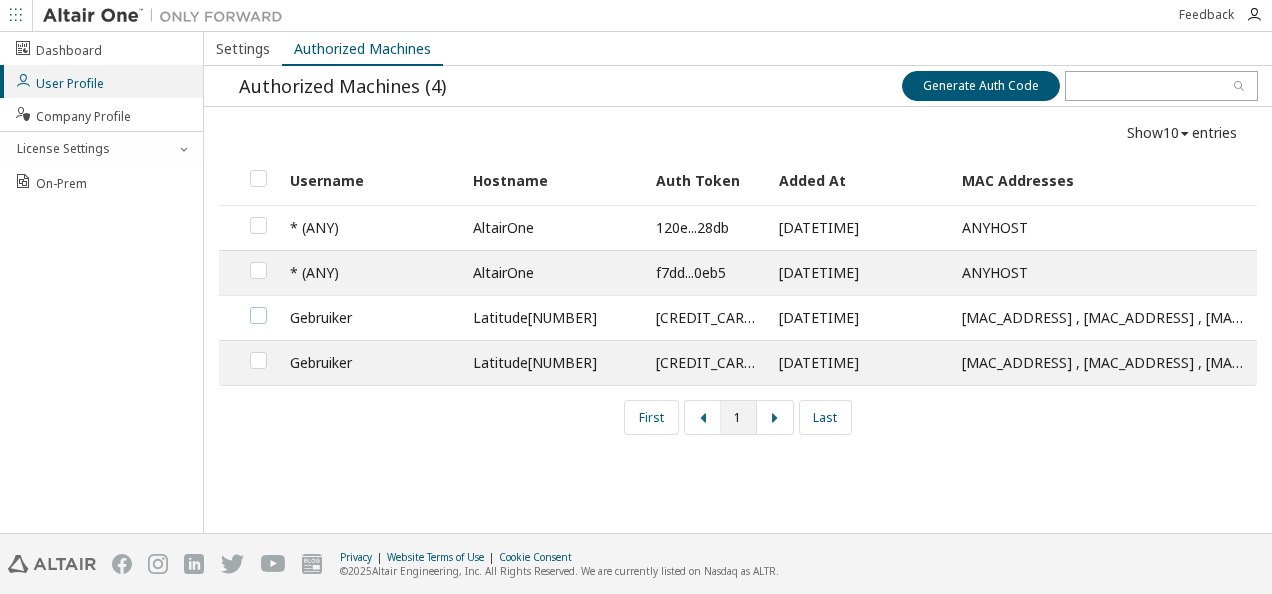 click at bounding box center (258, 307) 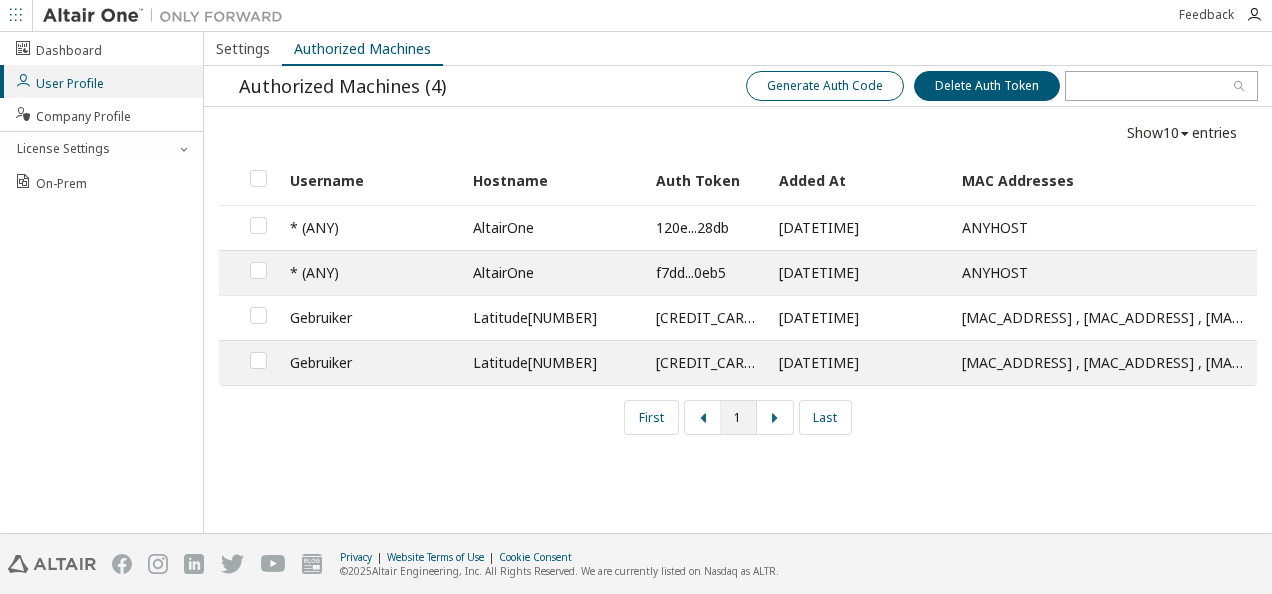 click on "Generate Auth Code" at bounding box center [825, 86] 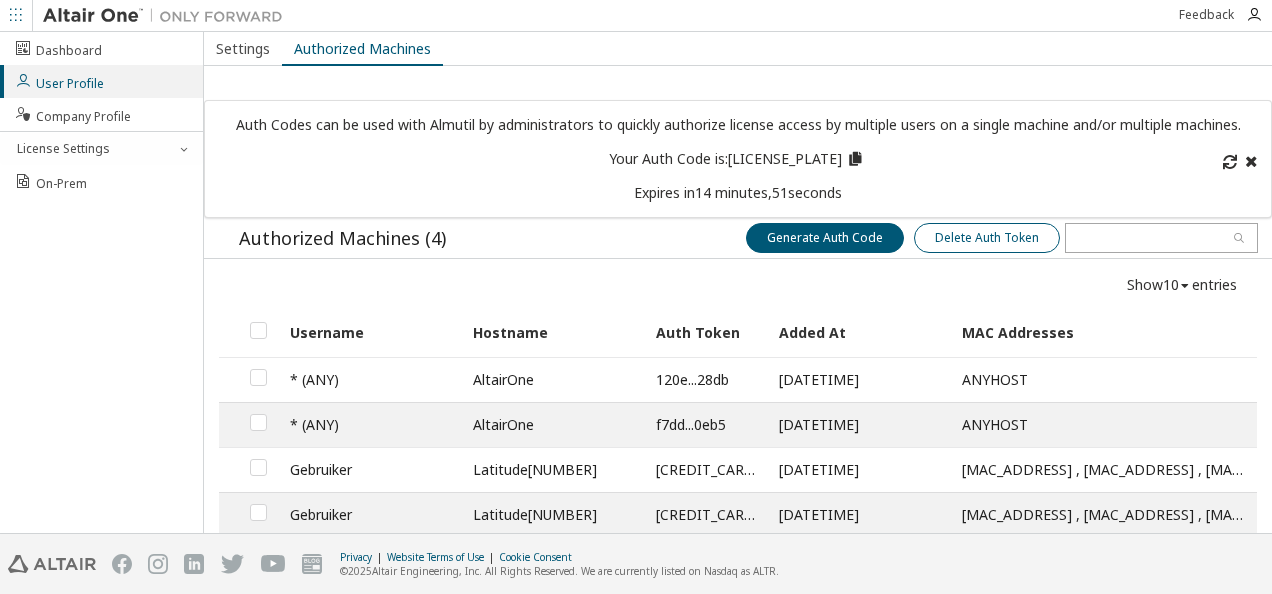 click on "Delete Auth Token" at bounding box center (987, 238) 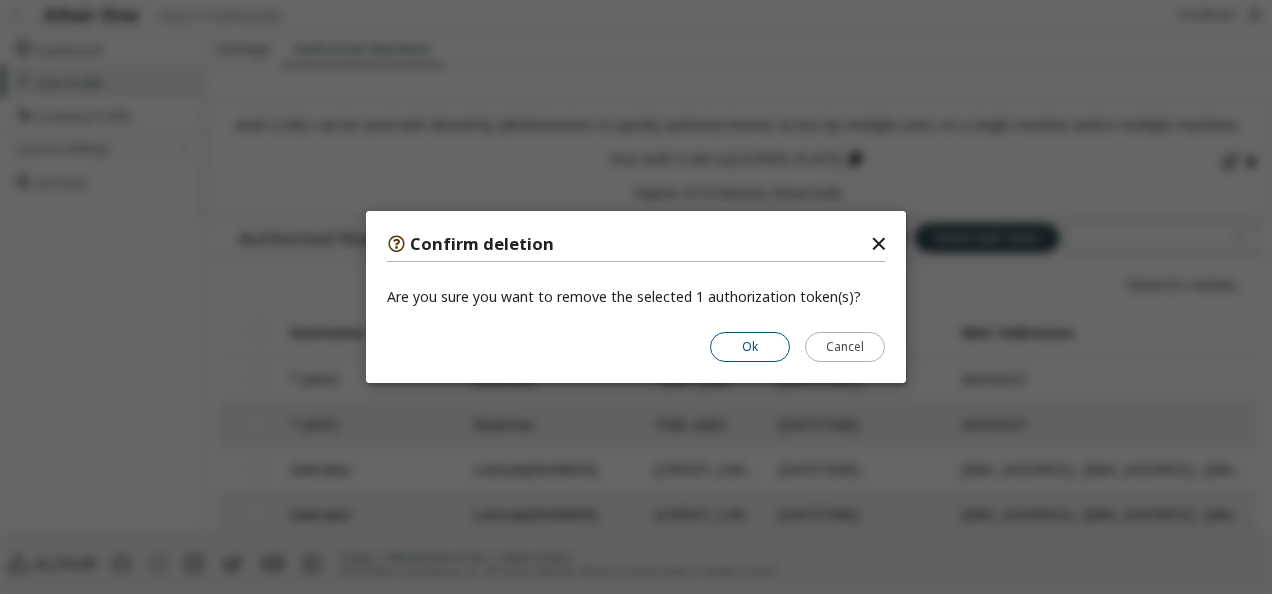 click on "Ok" at bounding box center (750, 347) 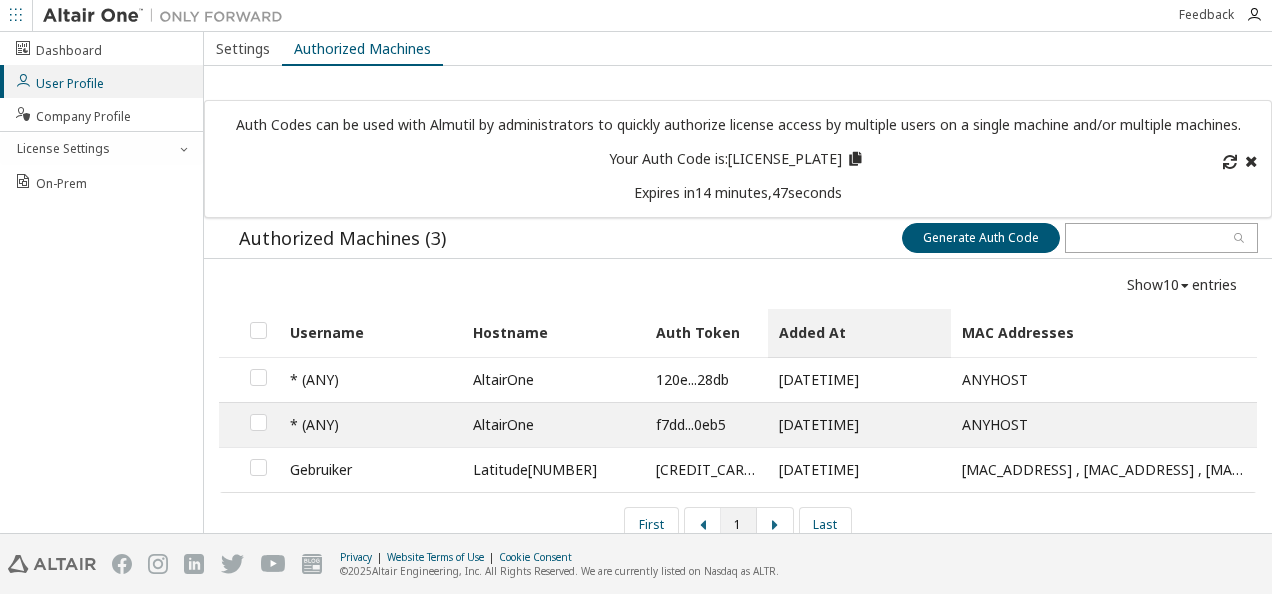 scroll, scrollTop: 20, scrollLeft: 0, axis: vertical 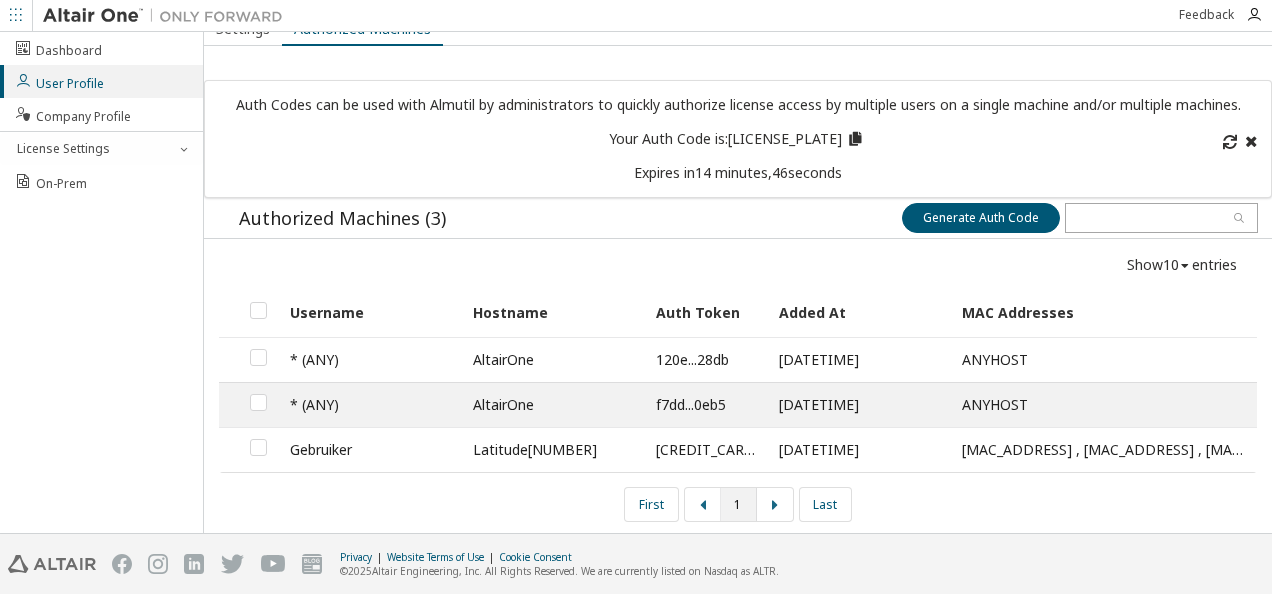 click on "Latitude[NUMBER]" at bounding box center [553, 449] 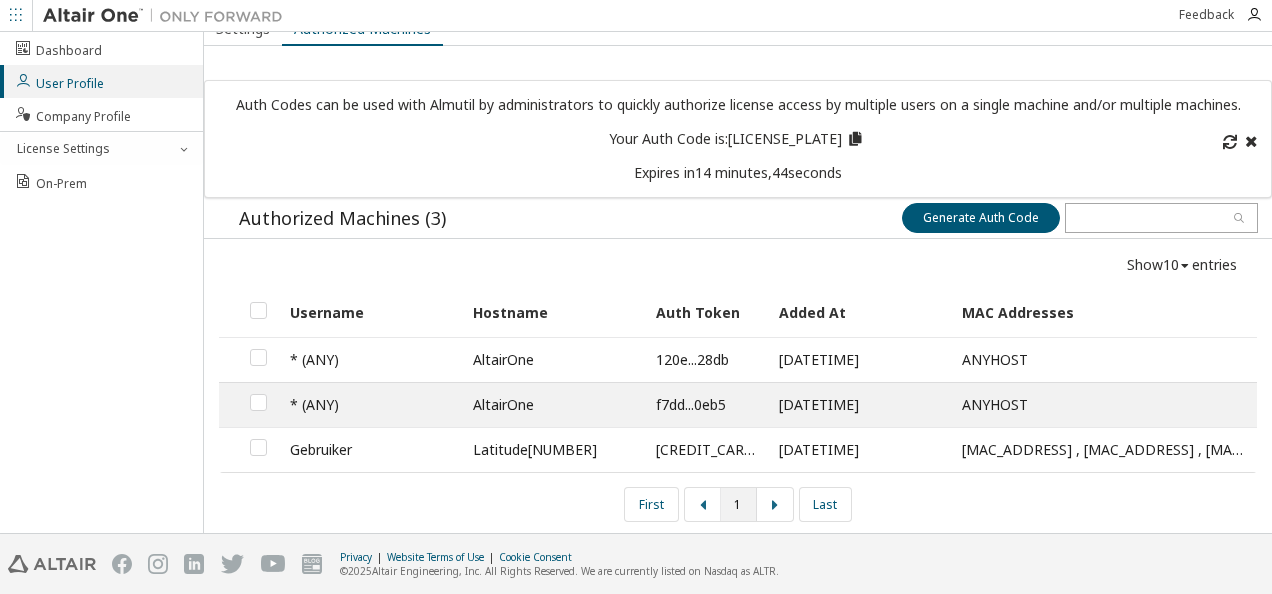 click on "Gebruiker" at bounding box center (370, 449) 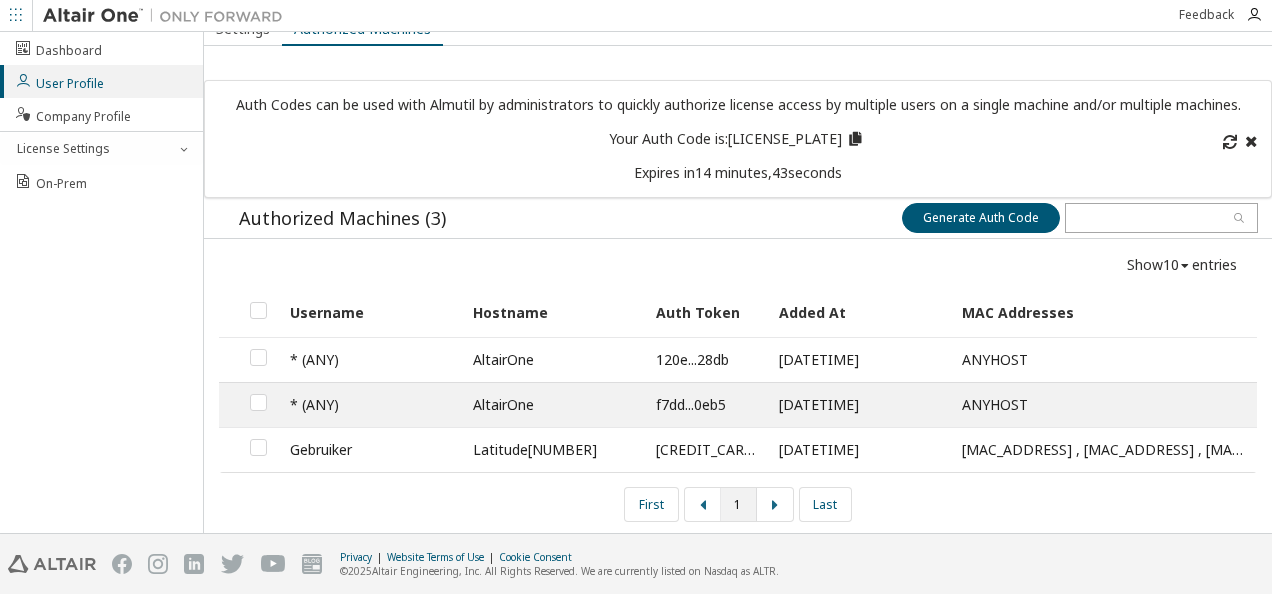 click at bounding box center (259, 449) 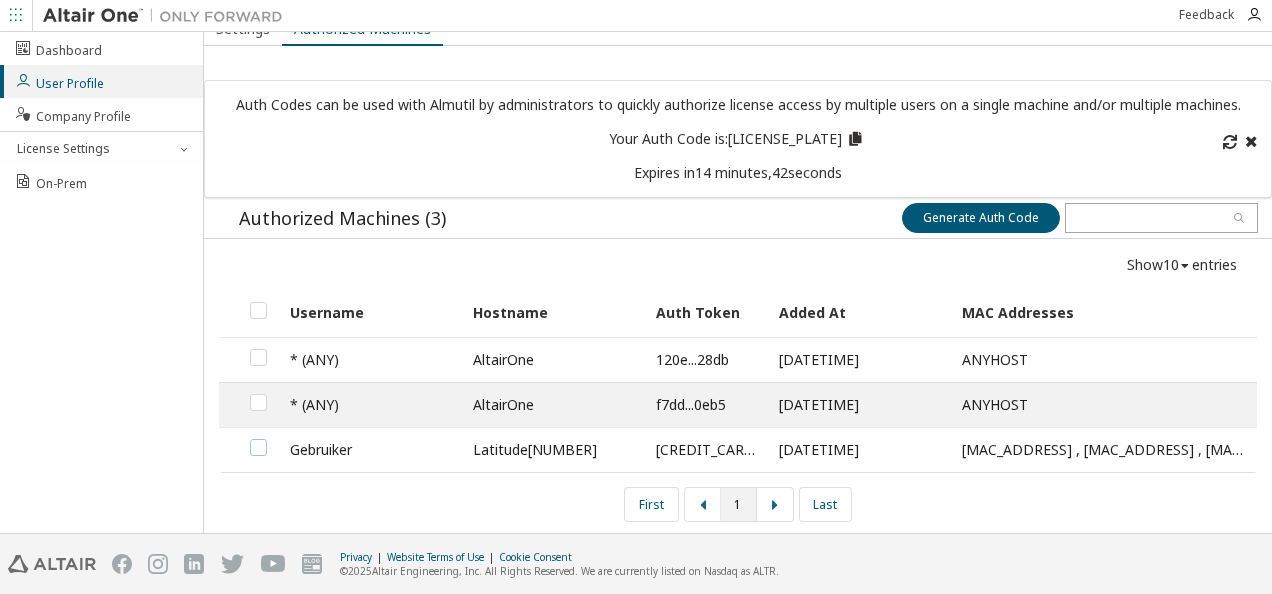 click at bounding box center [258, 439] 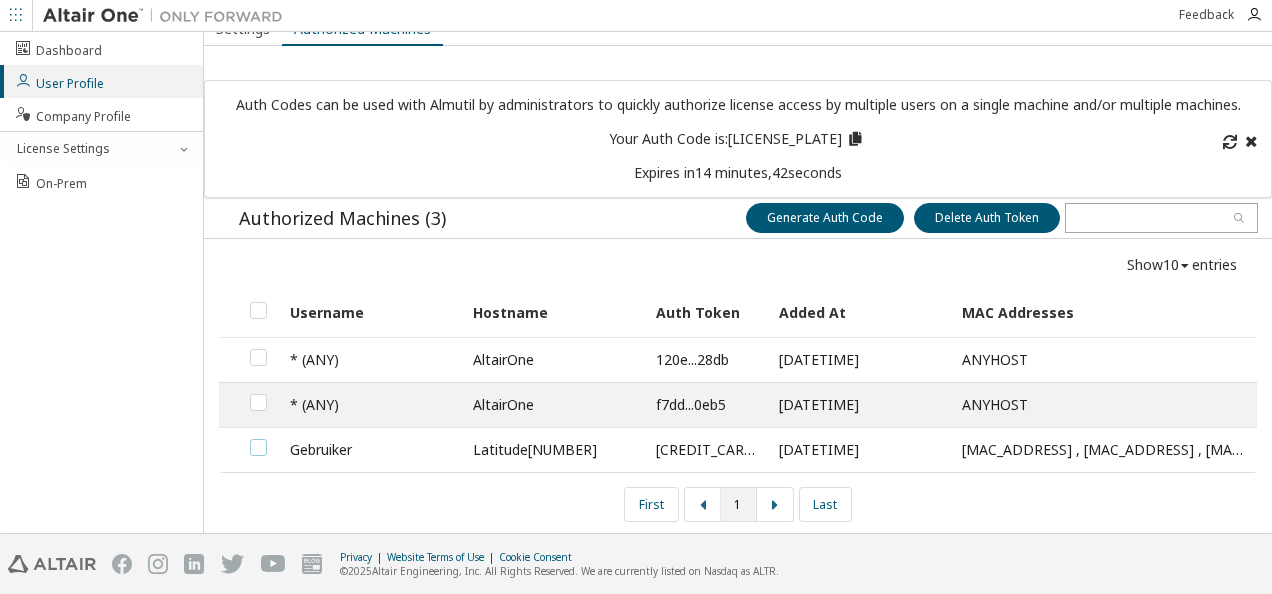 click at bounding box center [258, 439] 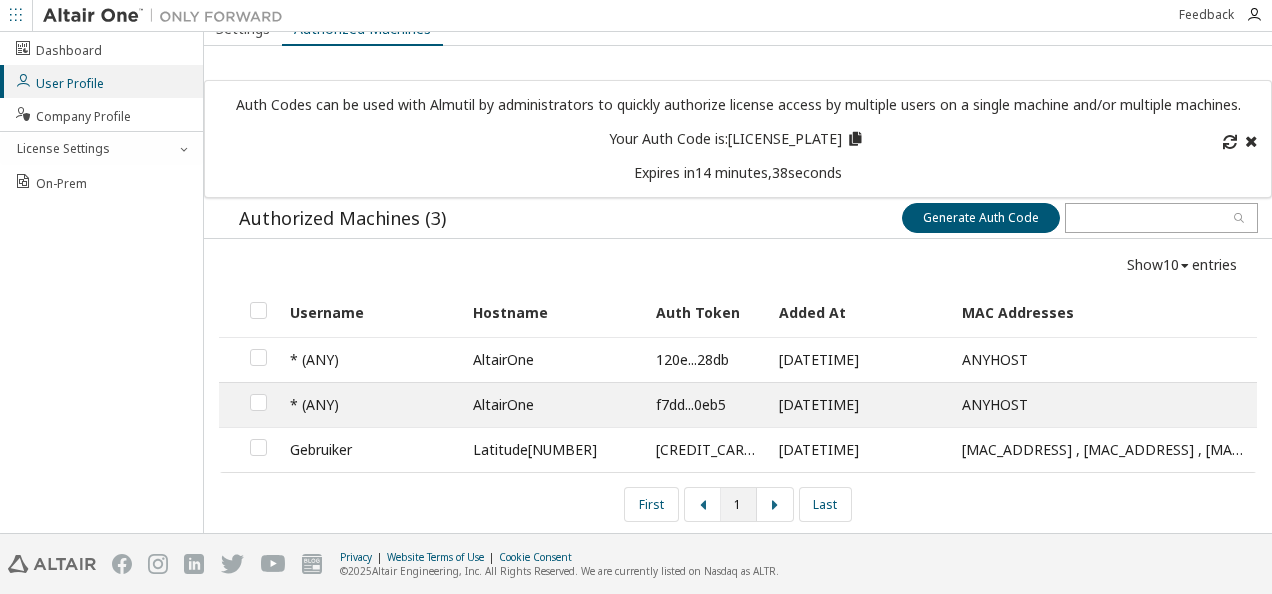 click at bounding box center (1251, 139) 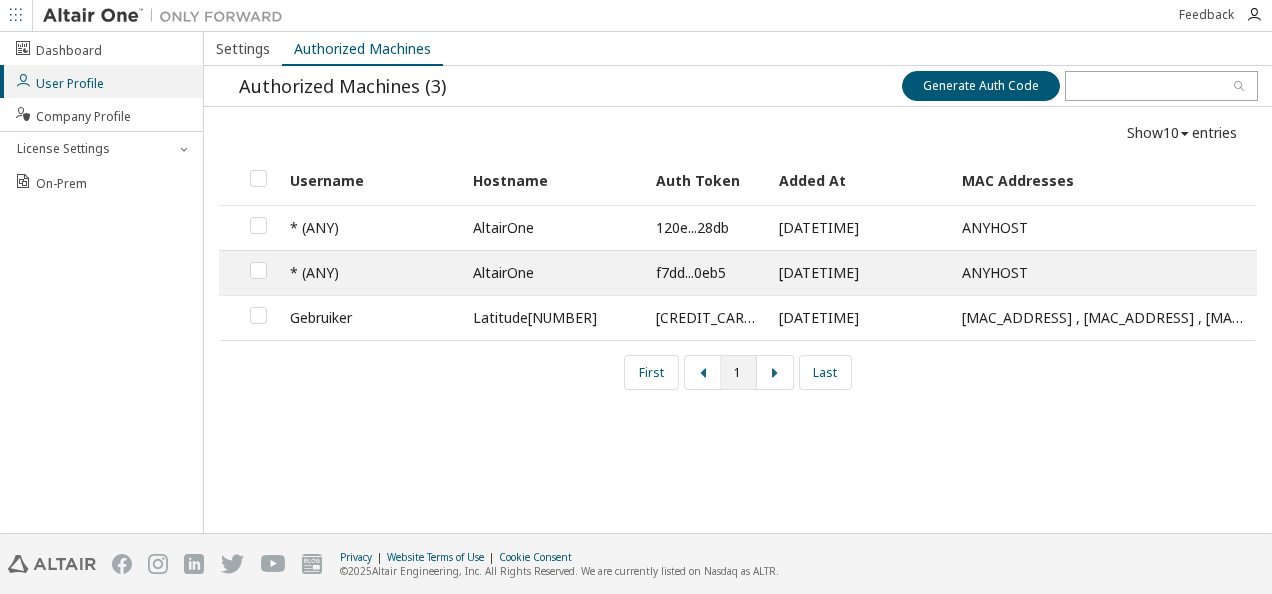scroll, scrollTop: 0, scrollLeft: 0, axis: both 